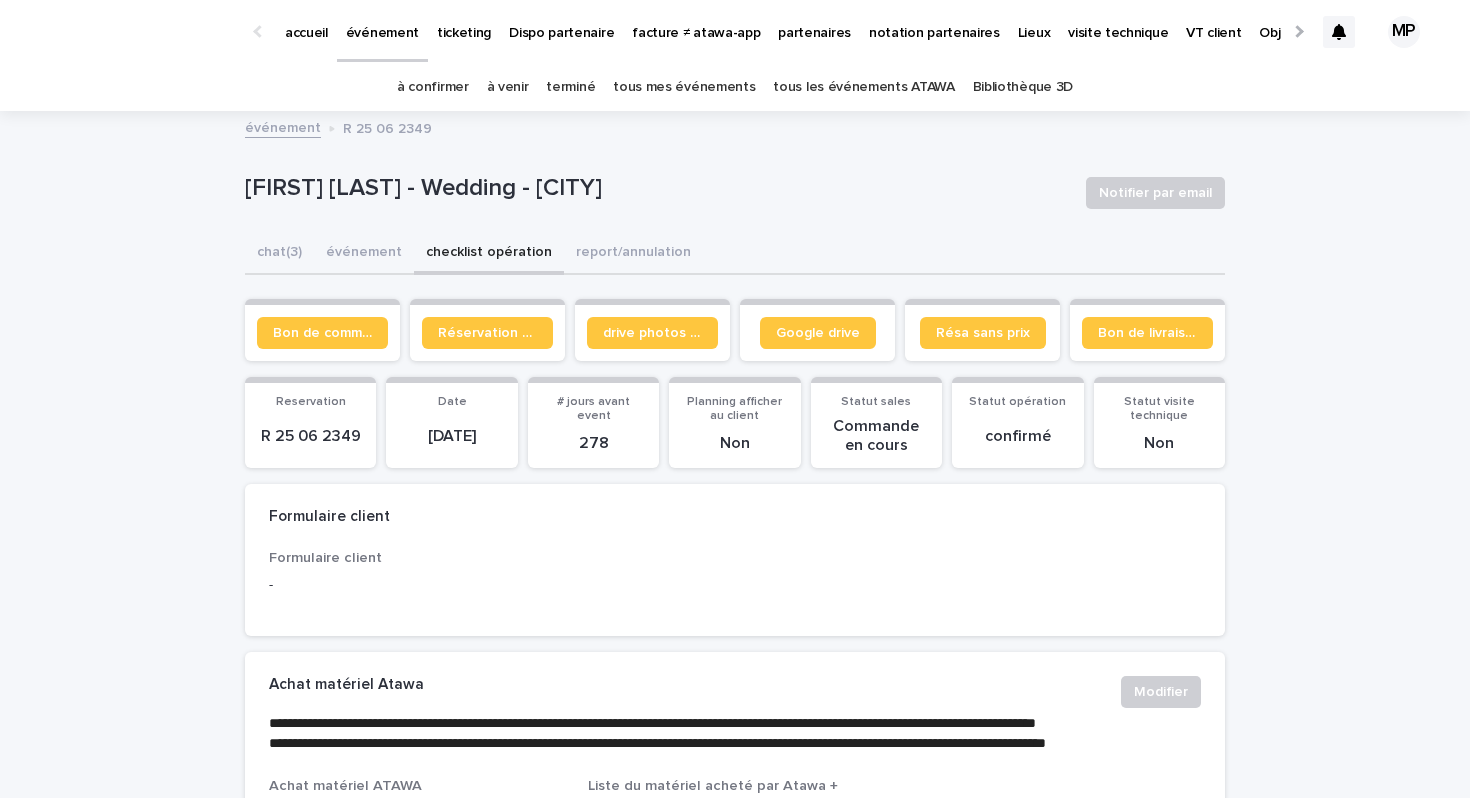 click on "tous les événements ATAWA" at bounding box center [863, 87] 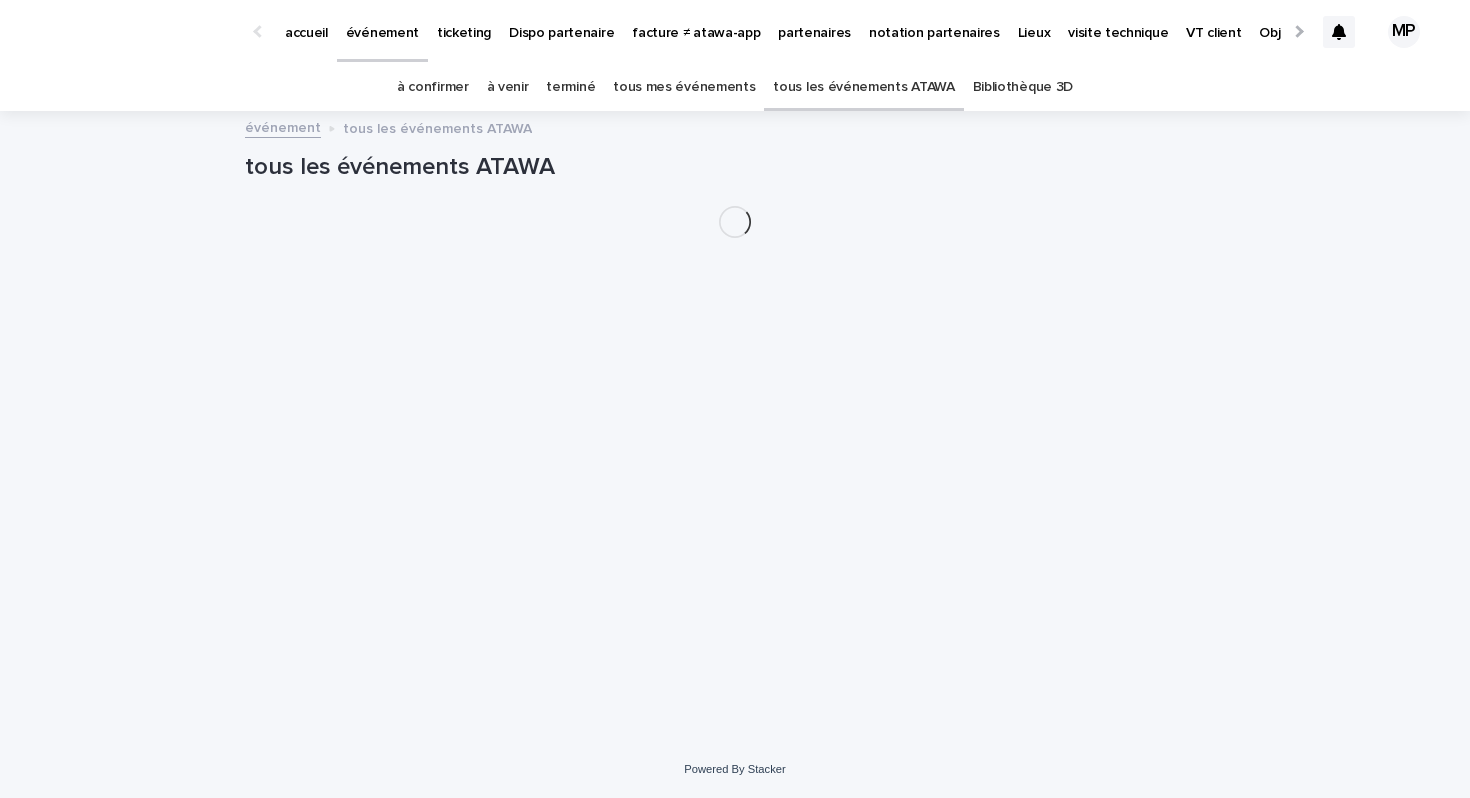 scroll, scrollTop: 0, scrollLeft: 0, axis: both 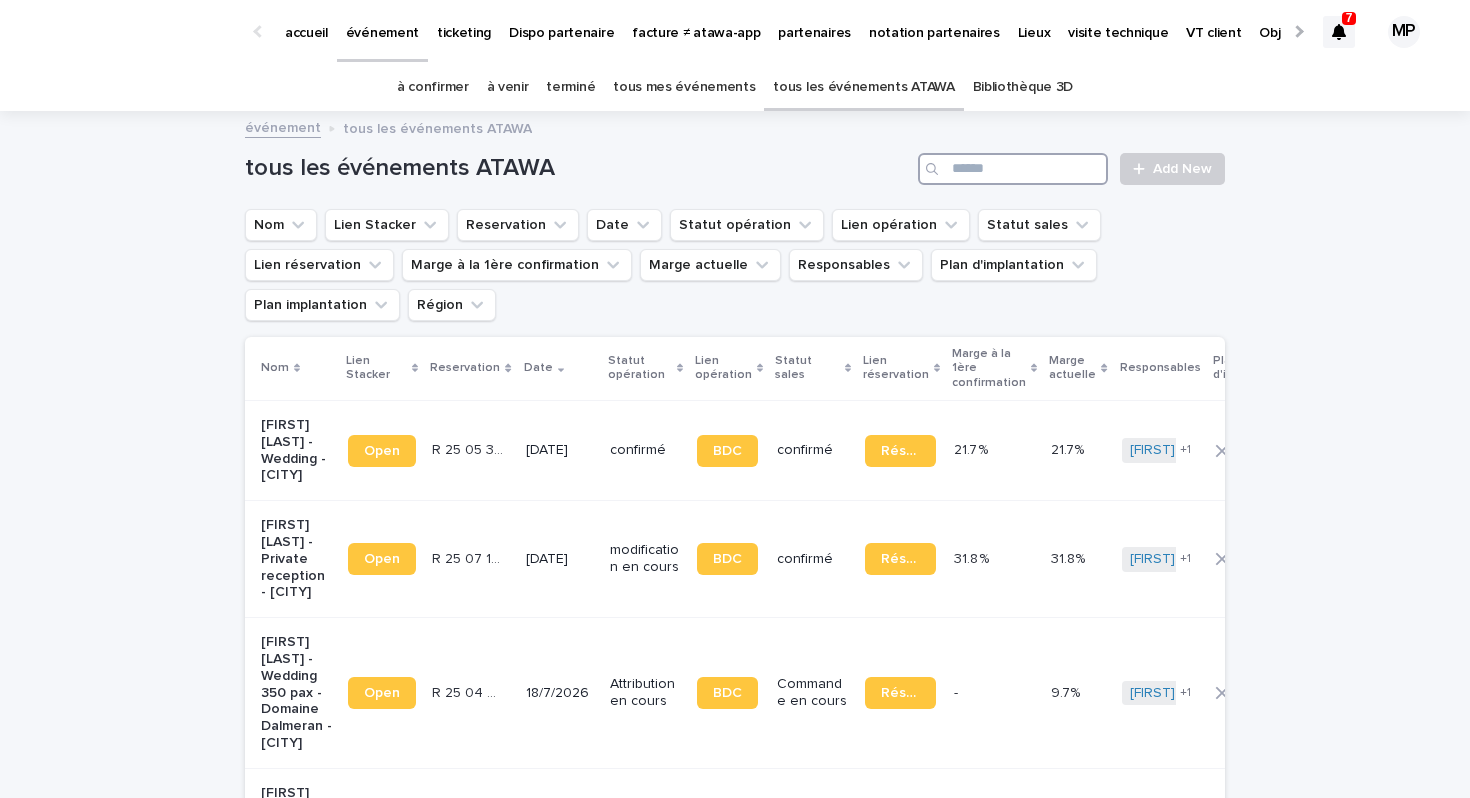 click at bounding box center (1013, 169) 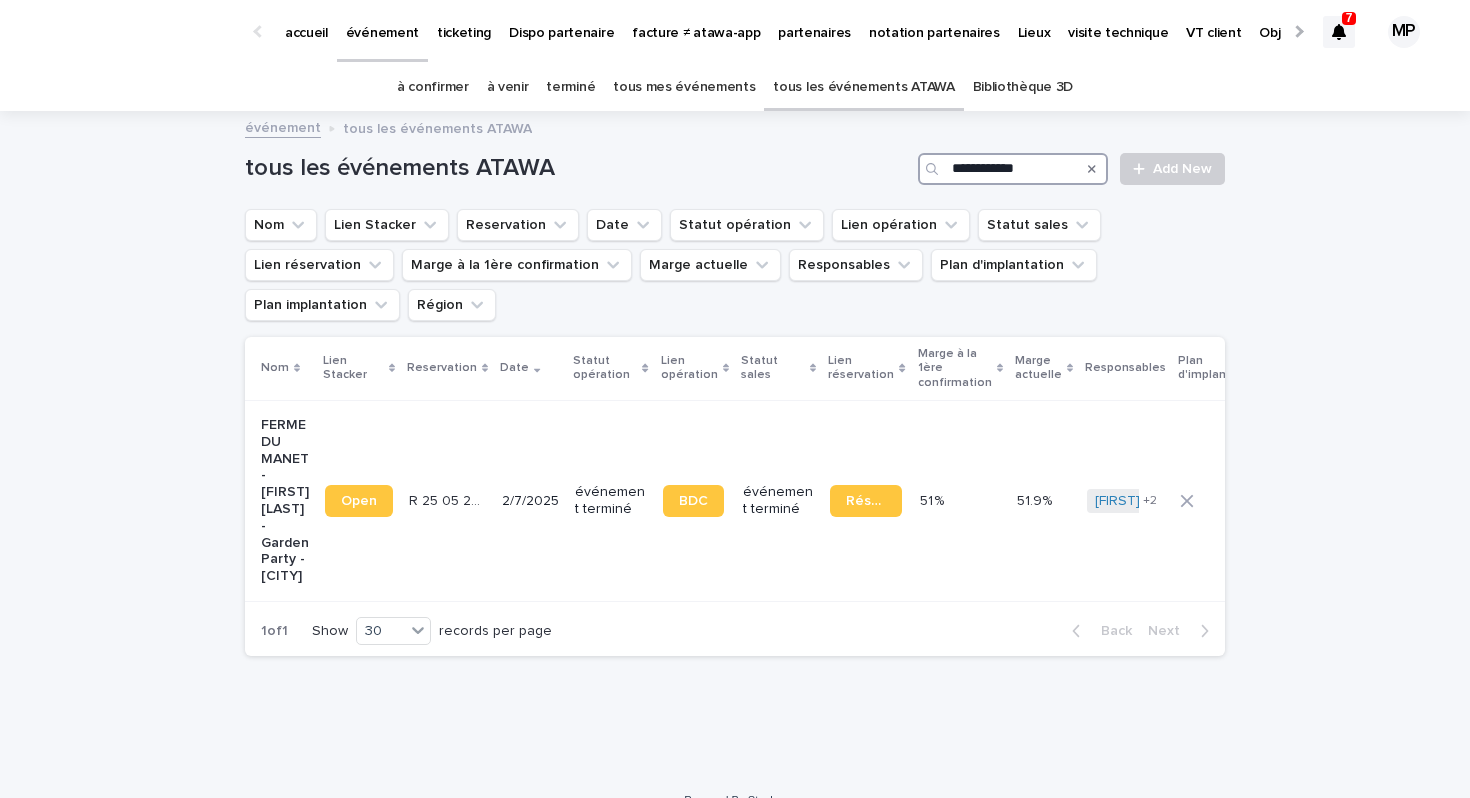click on "**********" at bounding box center [1013, 169] 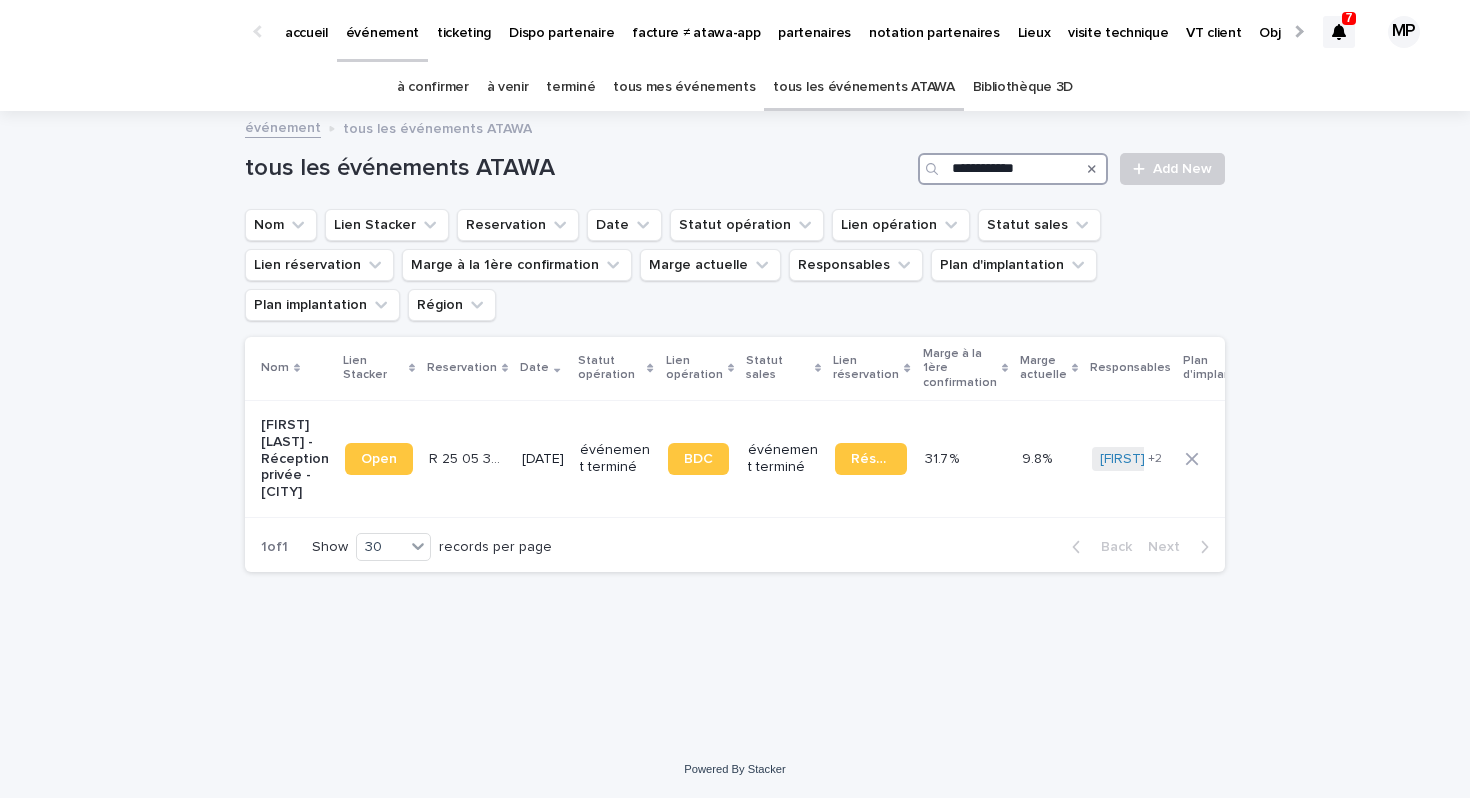 click on "**********" at bounding box center (1013, 169) 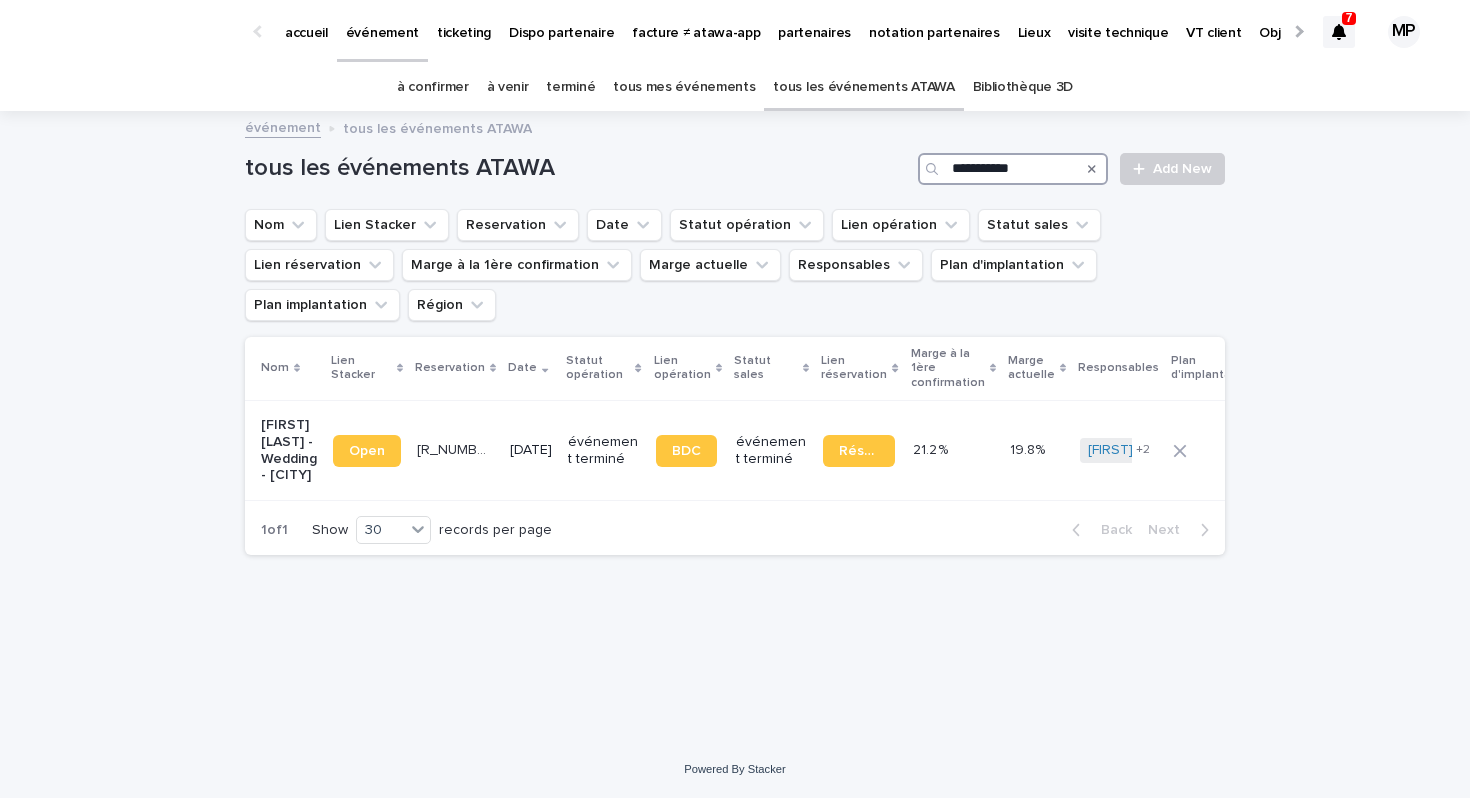 click on "**********" at bounding box center (1013, 169) 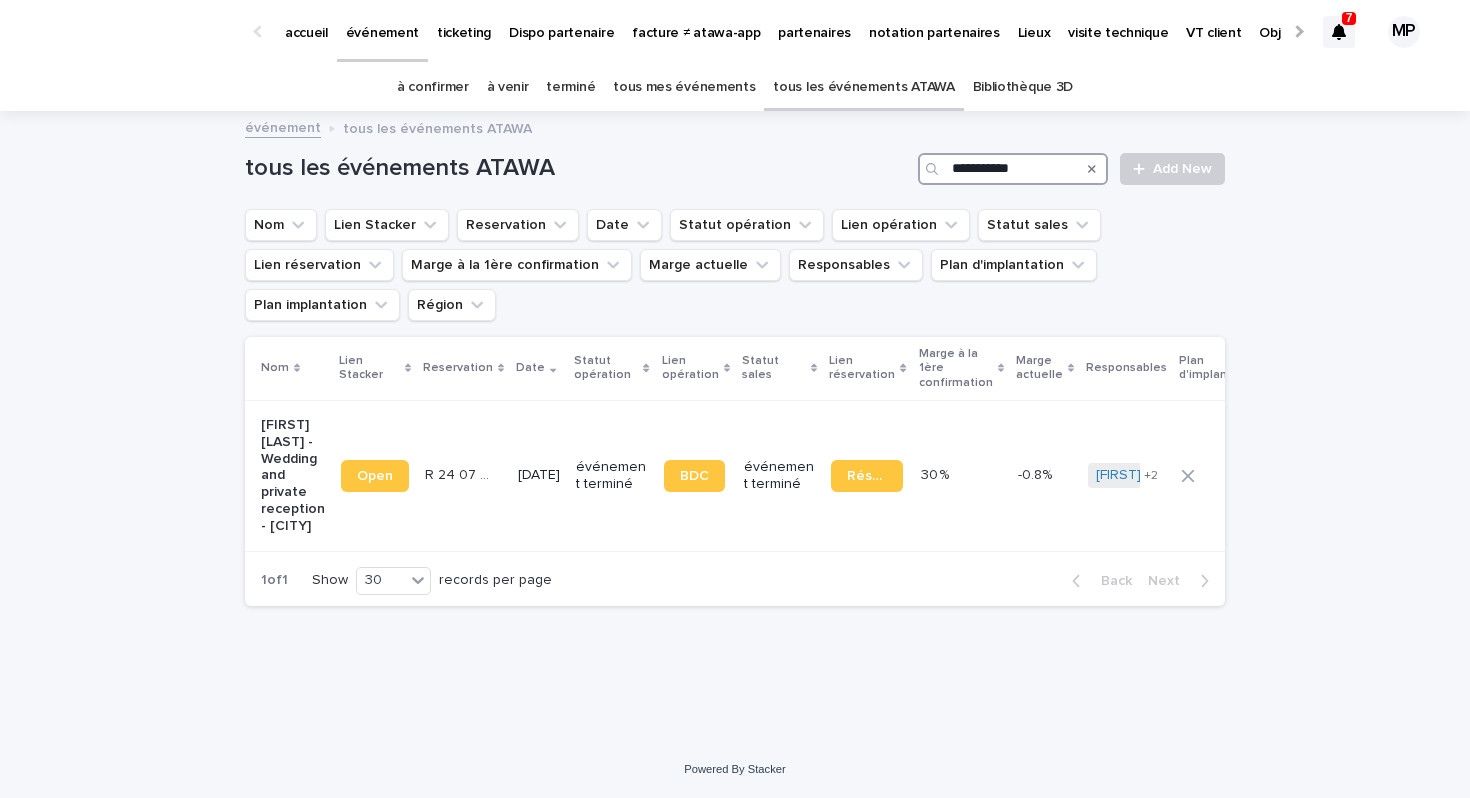 click on "**********" at bounding box center (1013, 169) 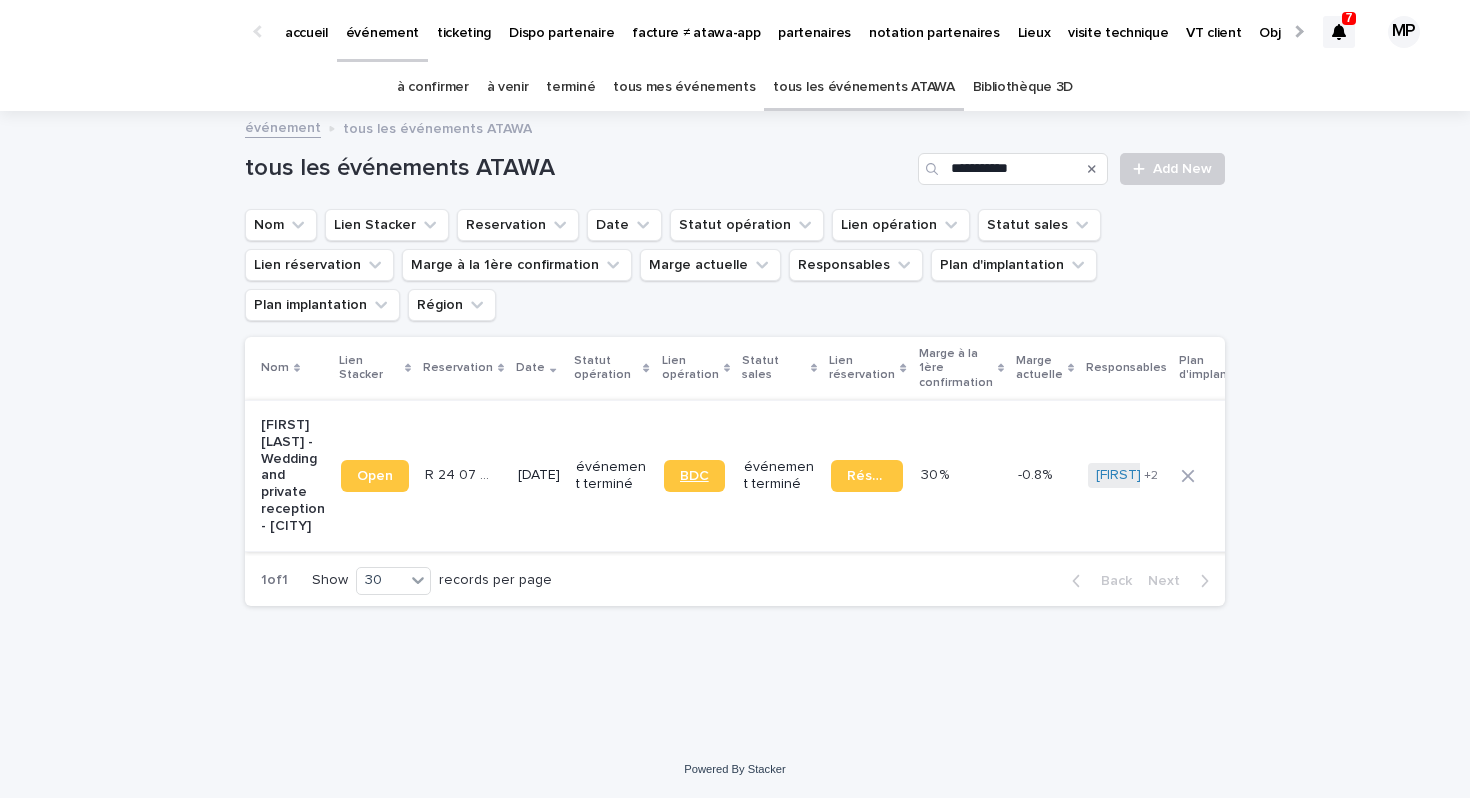 click on "BDC" at bounding box center [694, 476] 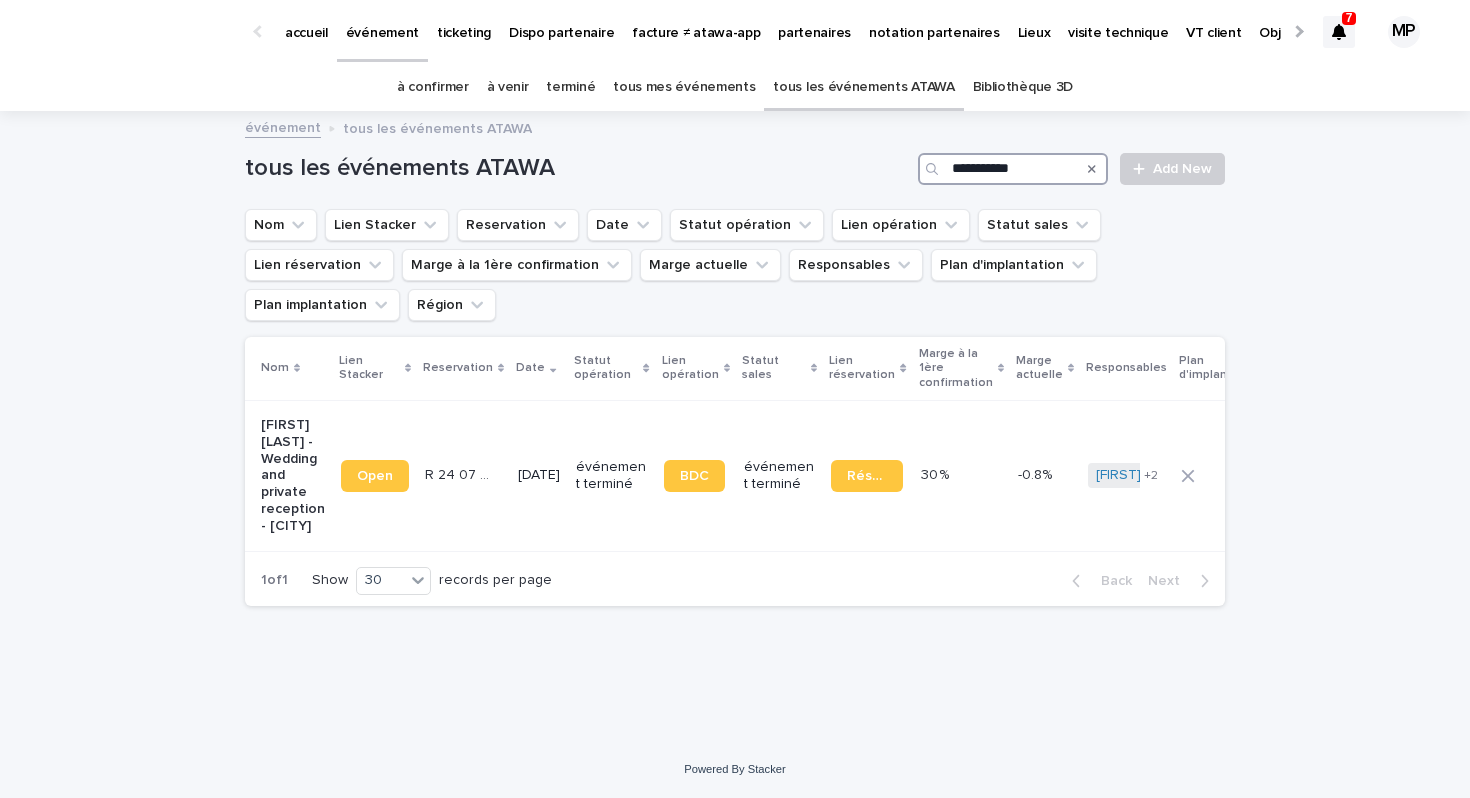 click on "**********" at bounding box center [1013, 169] 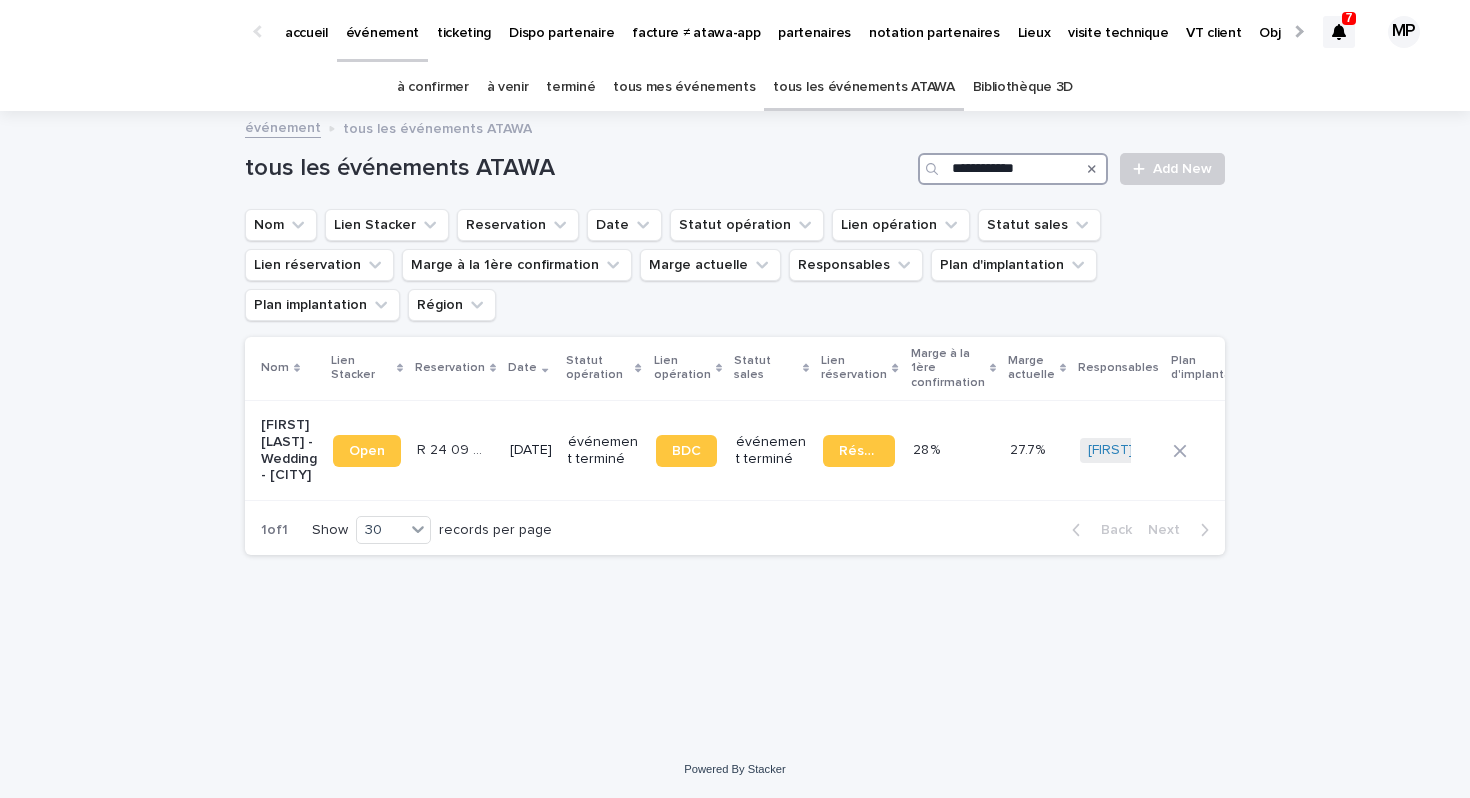 click on "**********" at bounding box center [1013, 169] 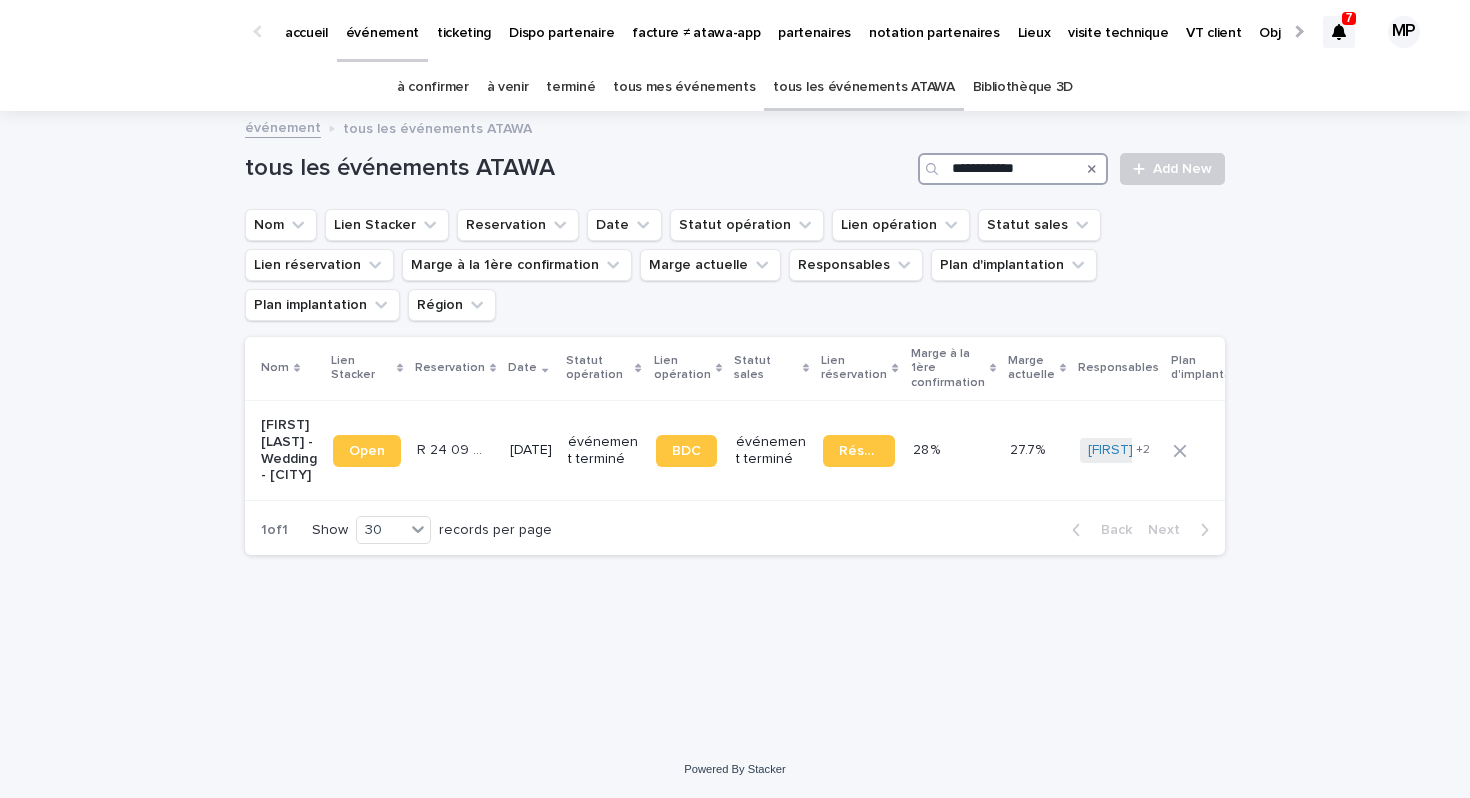 click on "**********" at bounding box center (1013, 169) 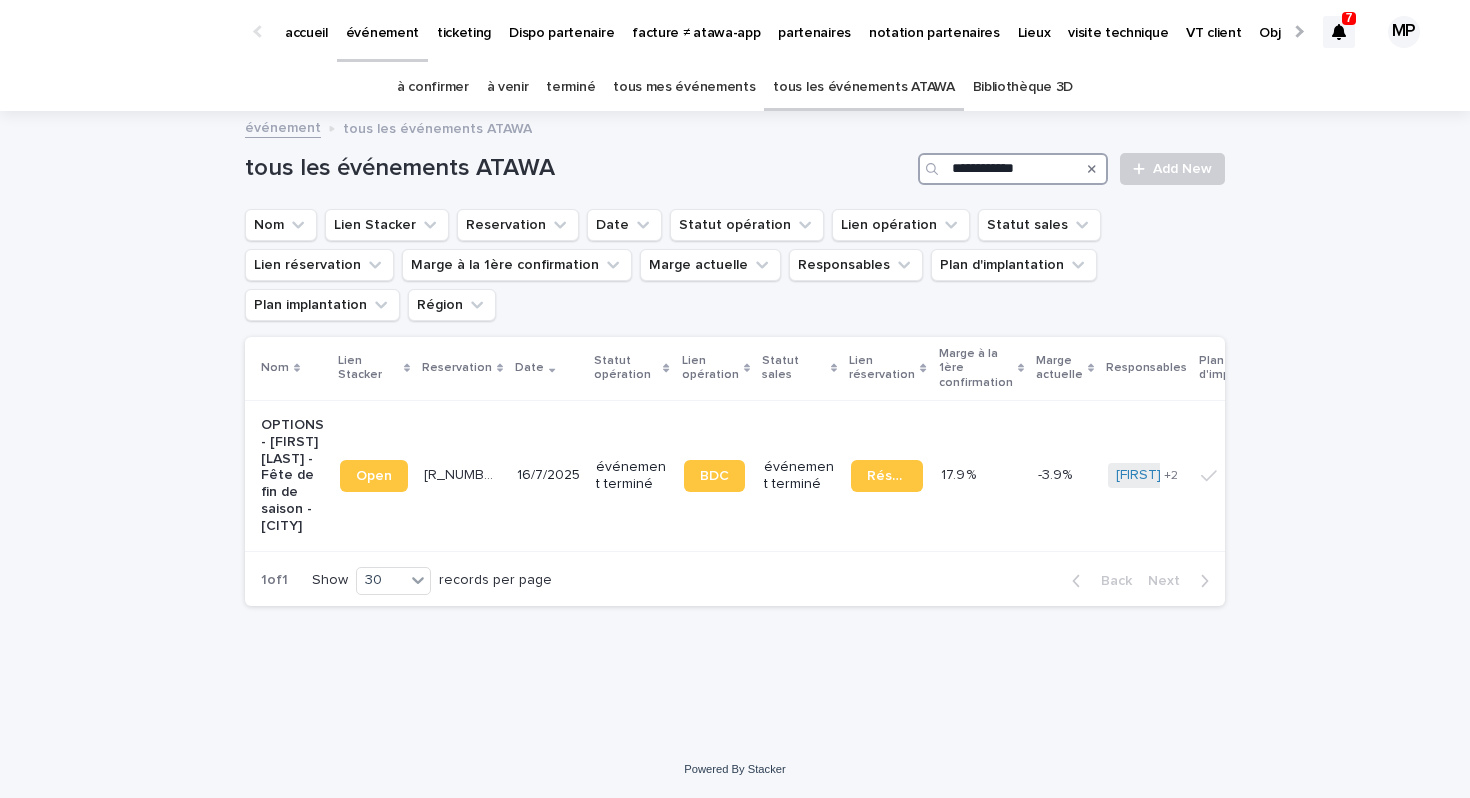 click on "**********" at bounding box center (1013, 169) 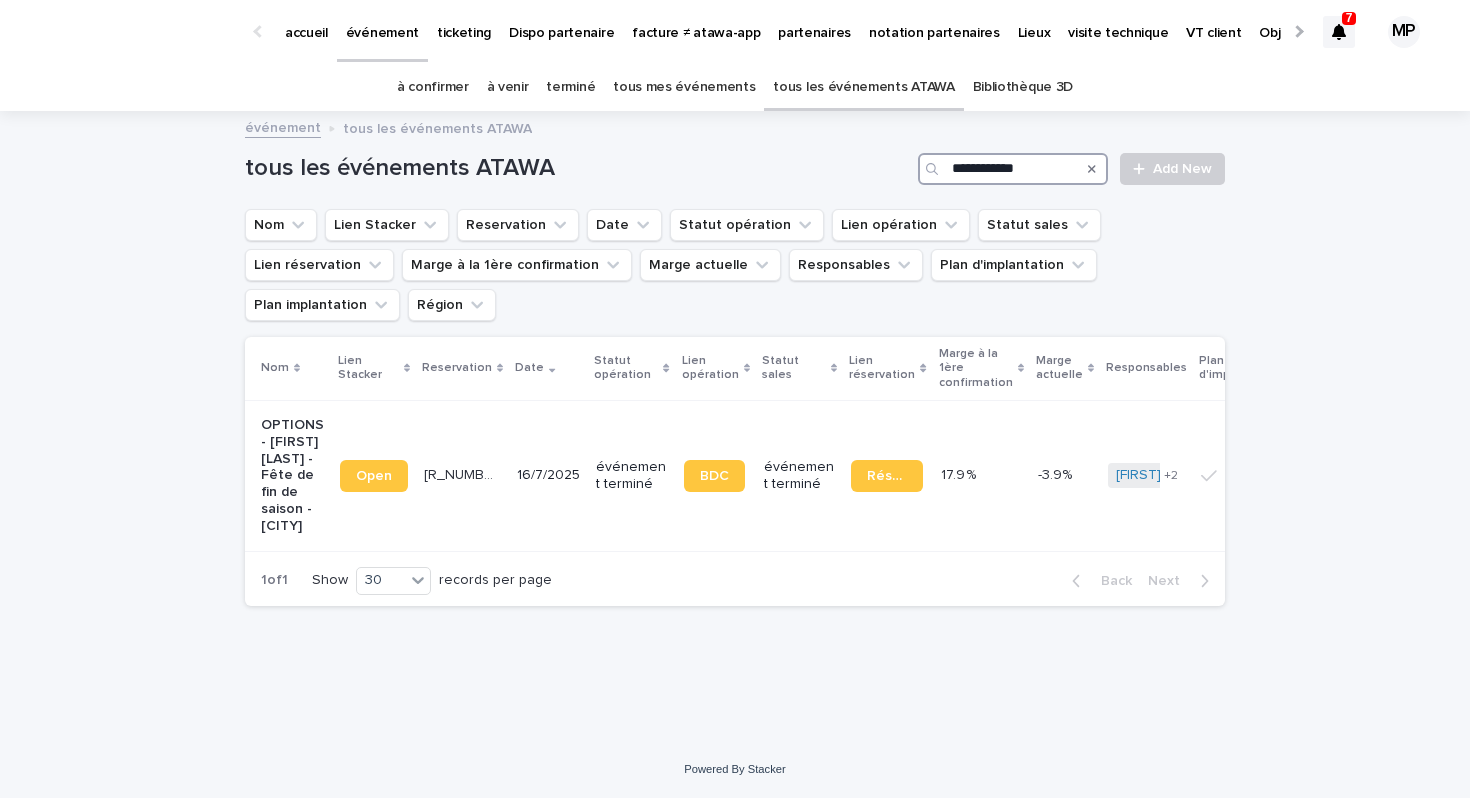 click on "**********" at bounding box center [1013, 169] 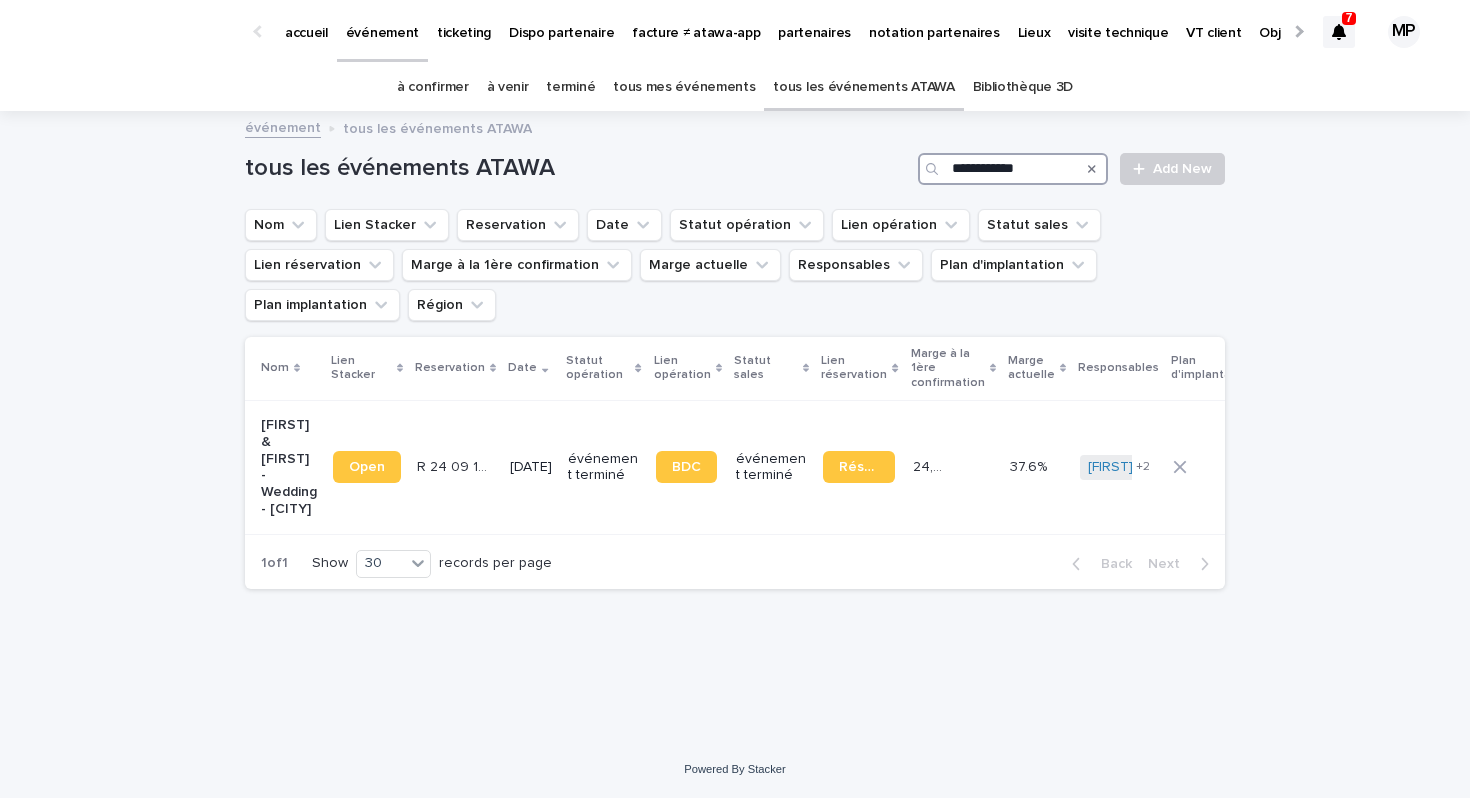 click on "**********" at bounding box center (1013, 169) 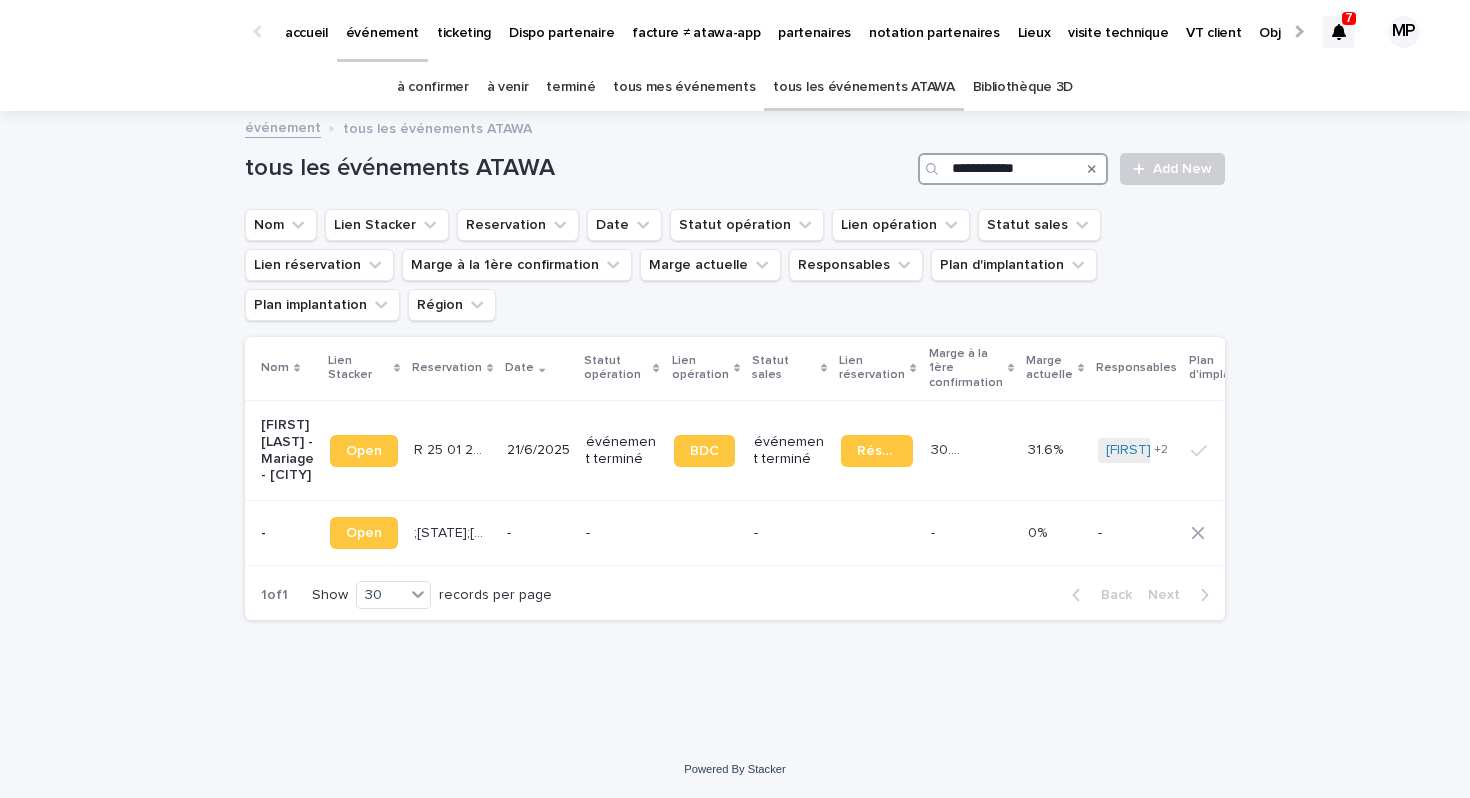 click on "**********" at bounding box center [1013, 169] 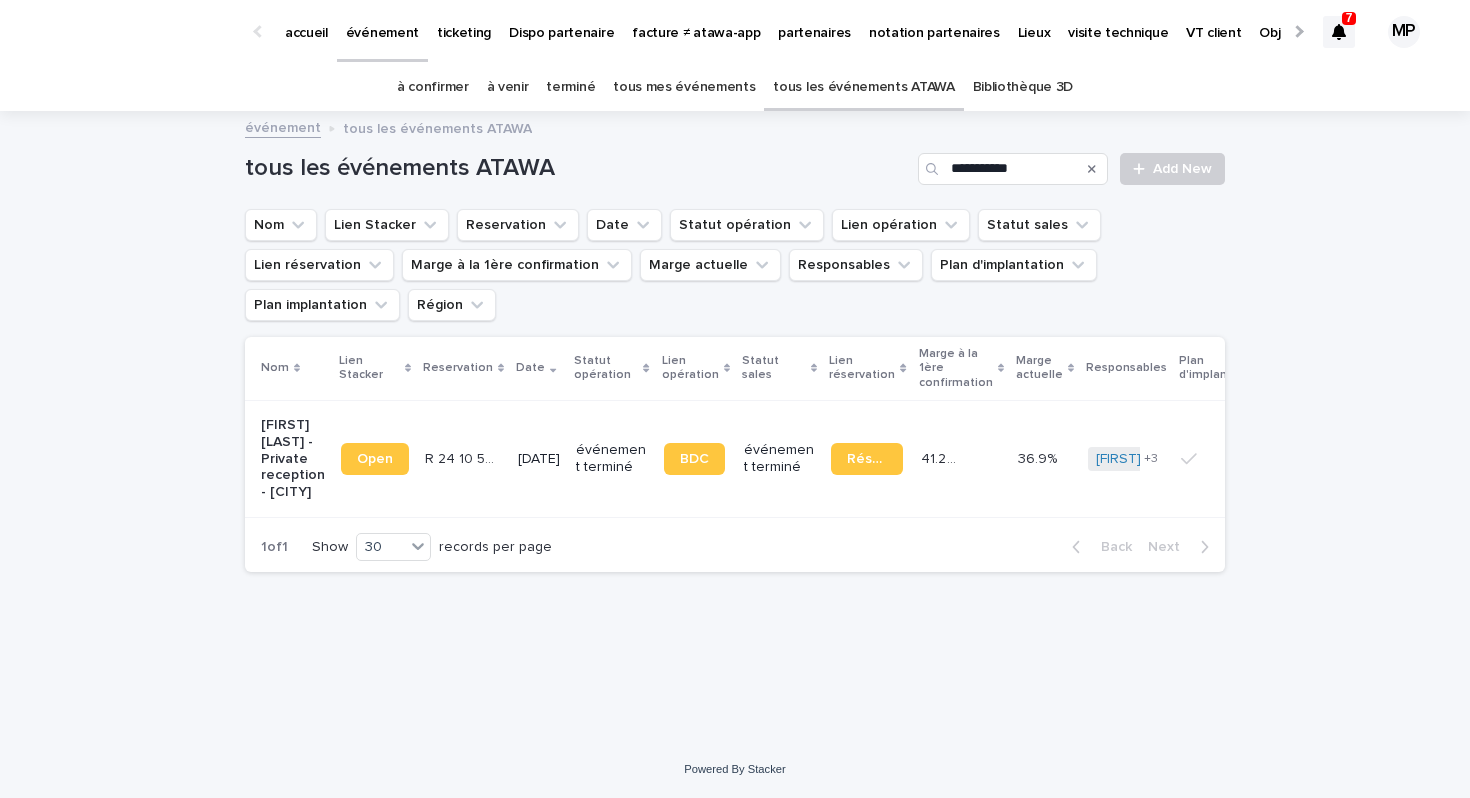 click 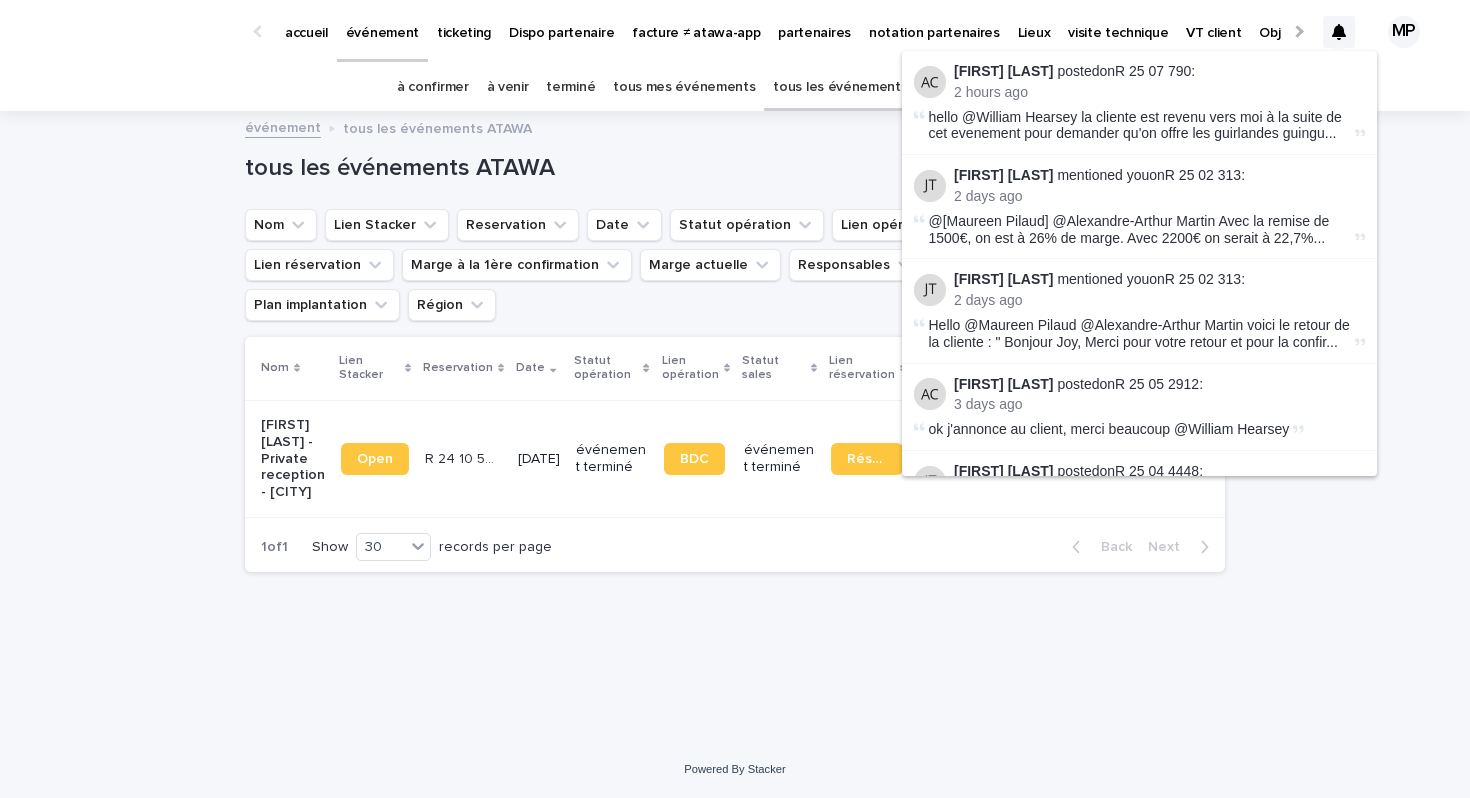 click on "tous les événements ATAWA" at bounding box center (577, 168) 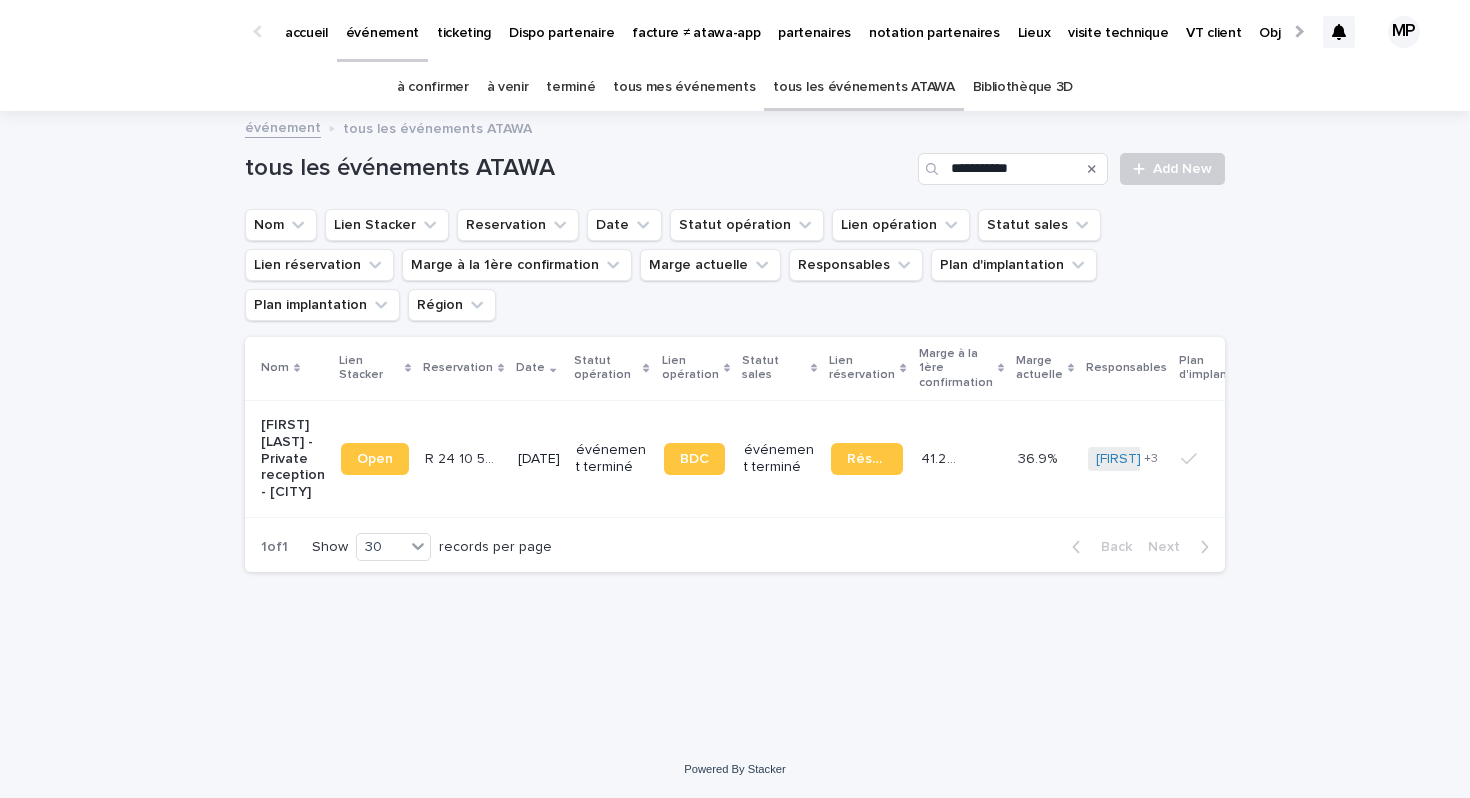 click 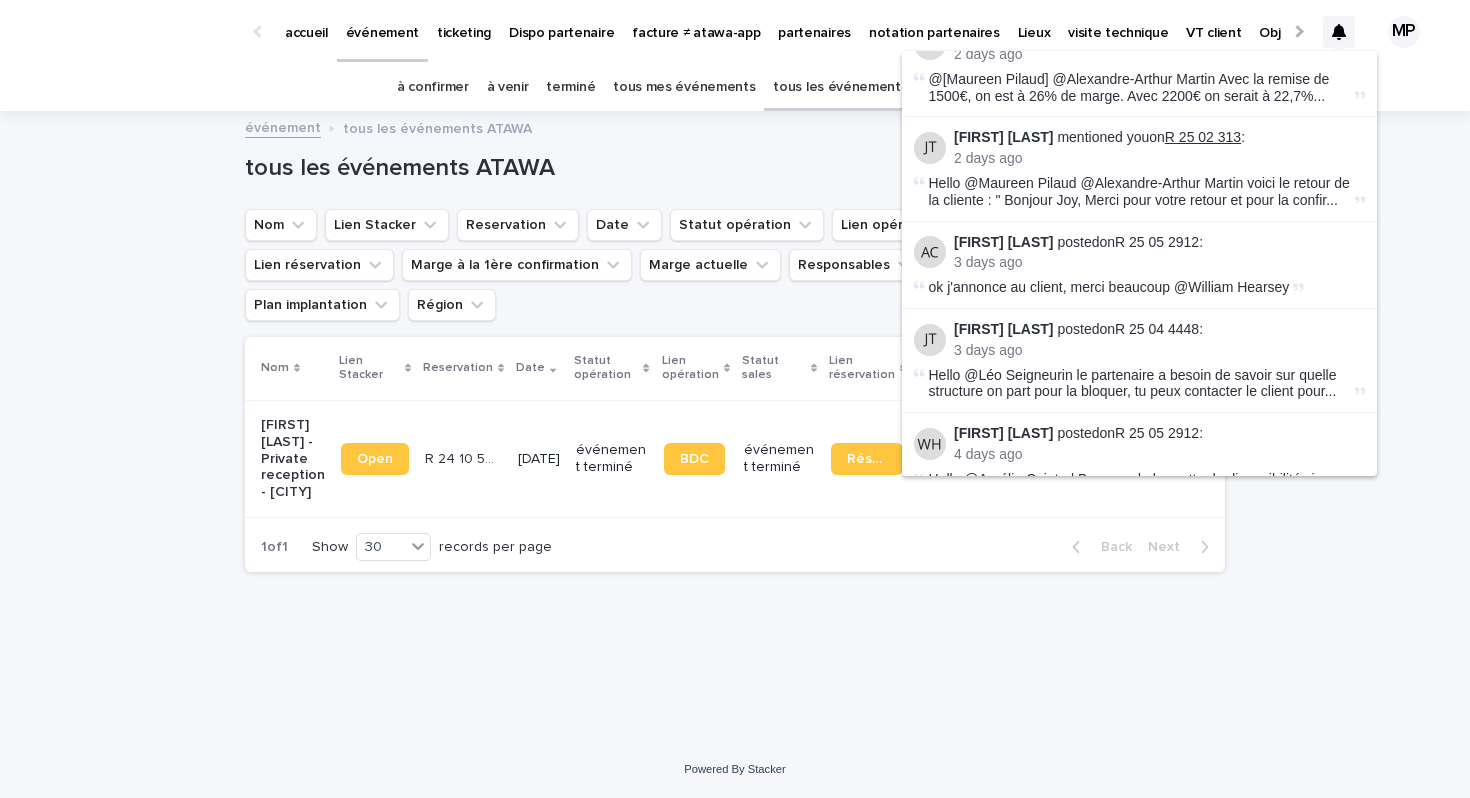 scroll, scrollTop: 143, scrollLeft: 0, axis: vertical 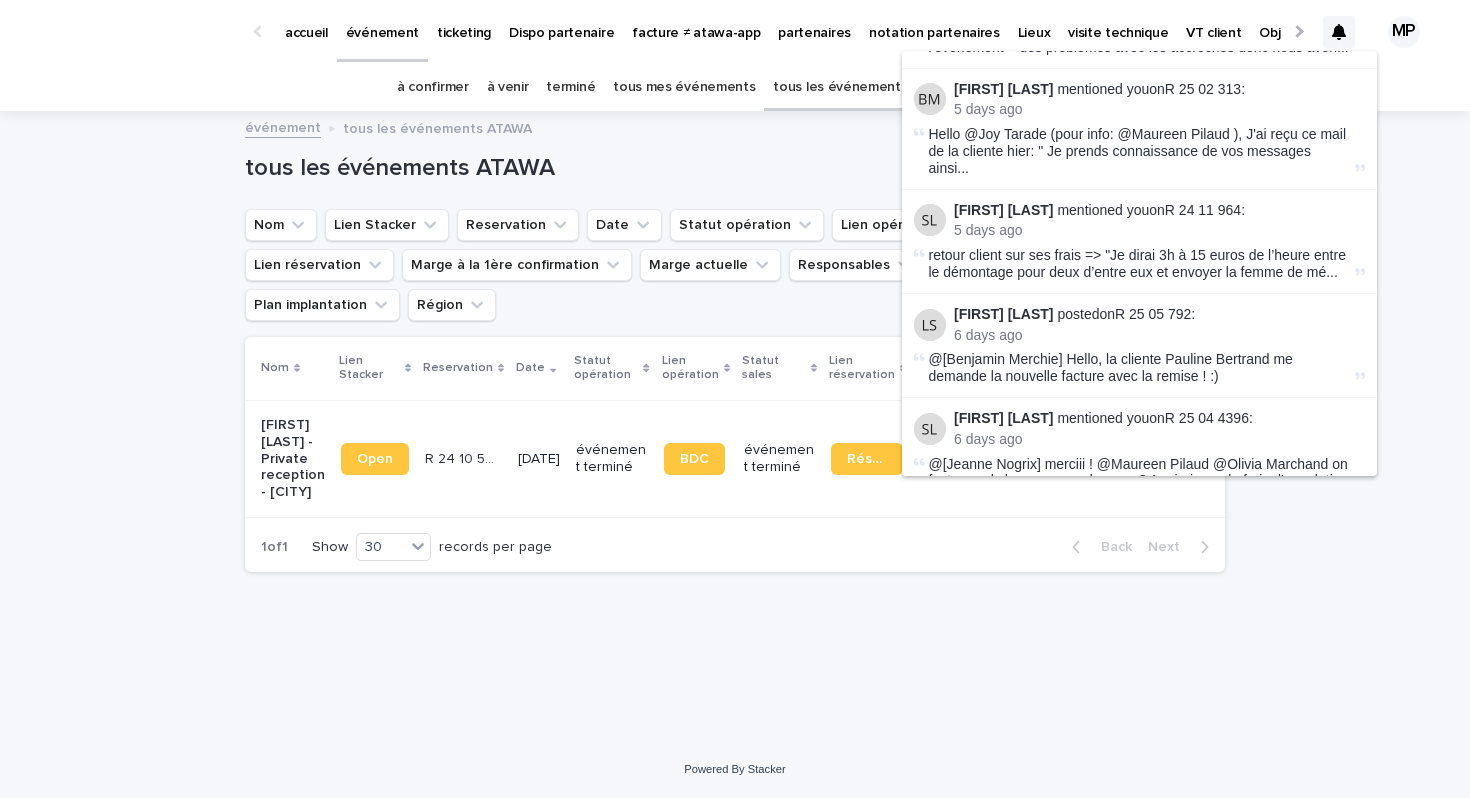 click on "**********" at bounding box center (735, 350) 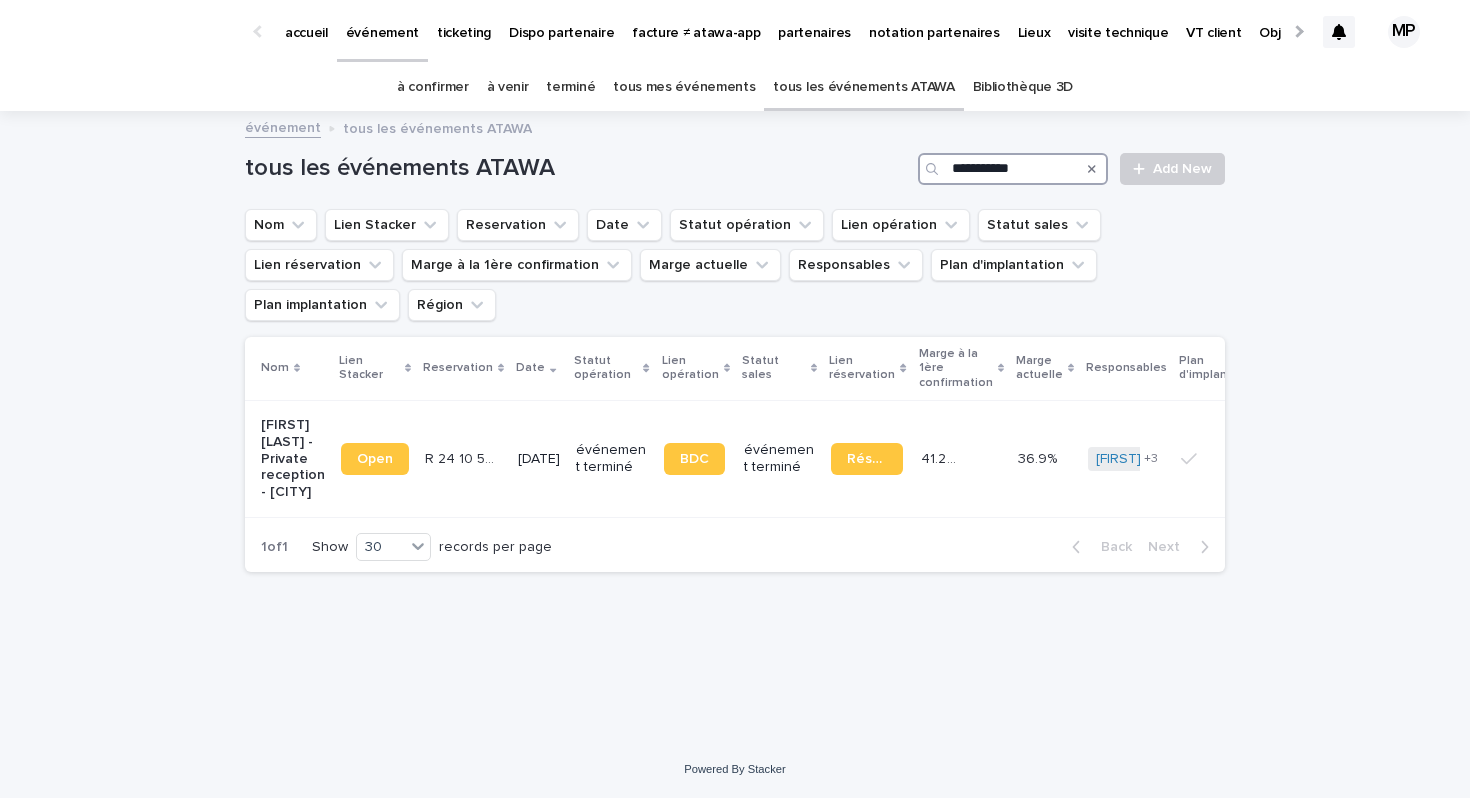 click on "**********" at bounding box center [1013, 169] 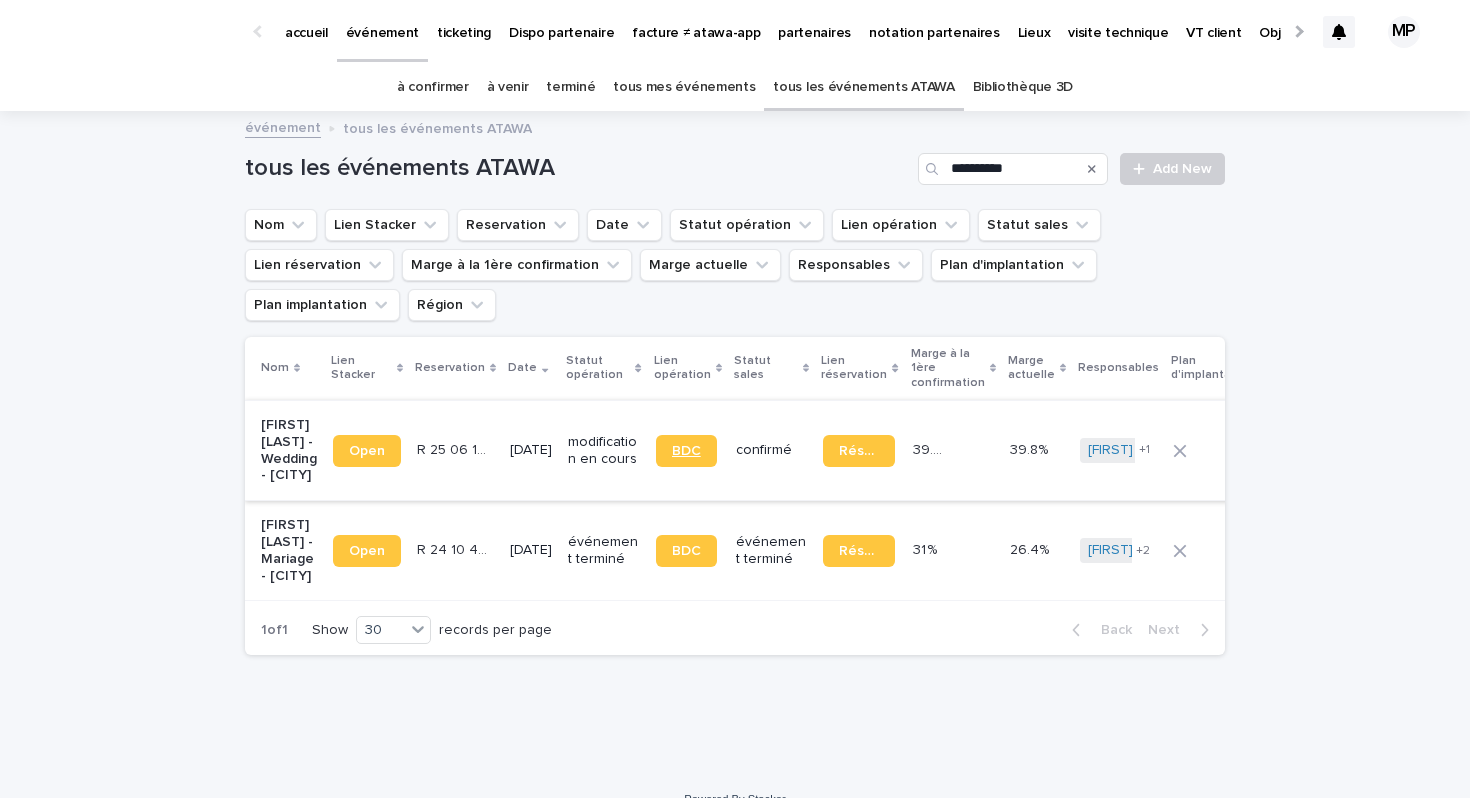 click on "BDC" at bounding box center [686, 451] 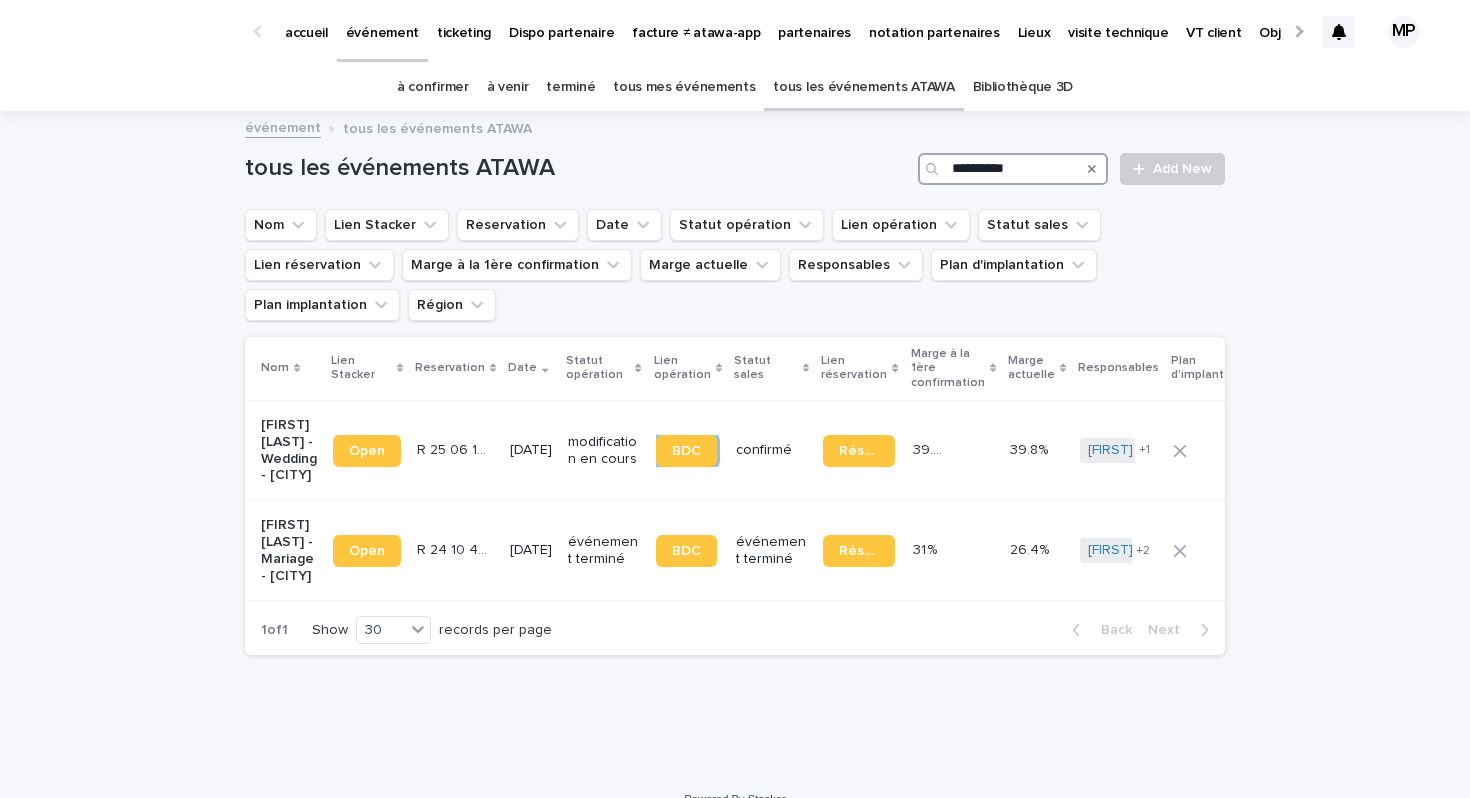 click on "**********" at bounding box center [1013, 169] 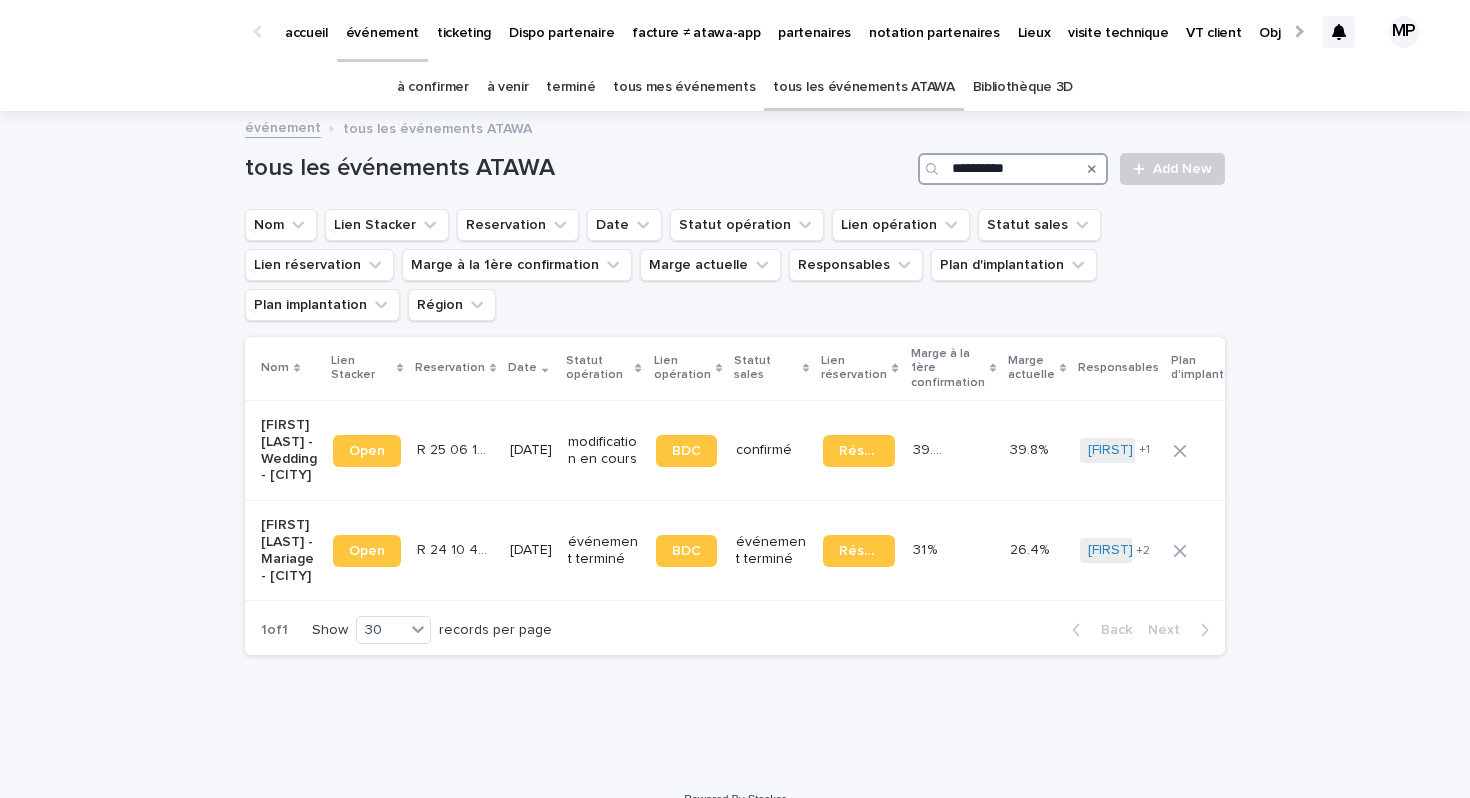 click on "**********" at bounding box center (1013, 169) 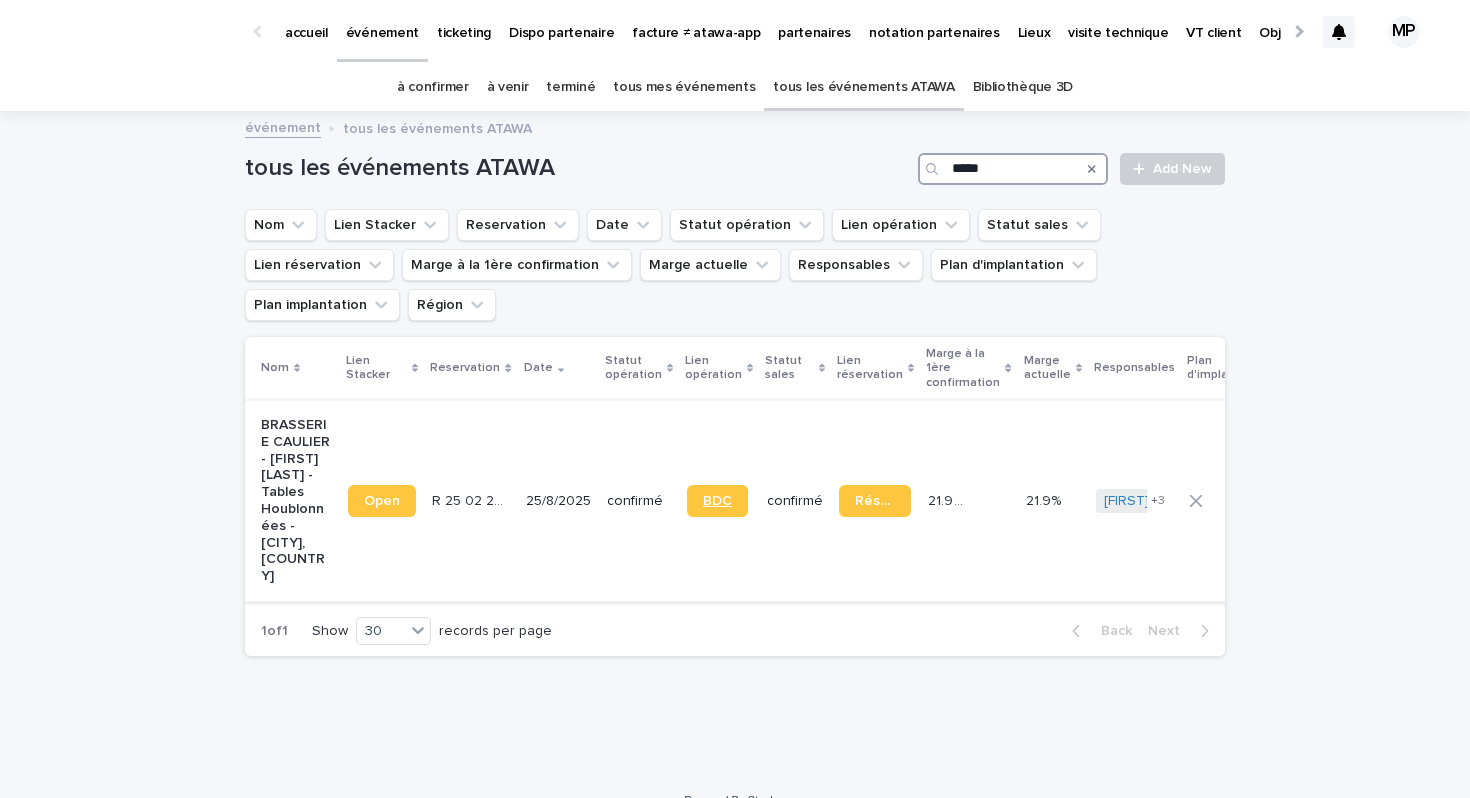 type on "*****" 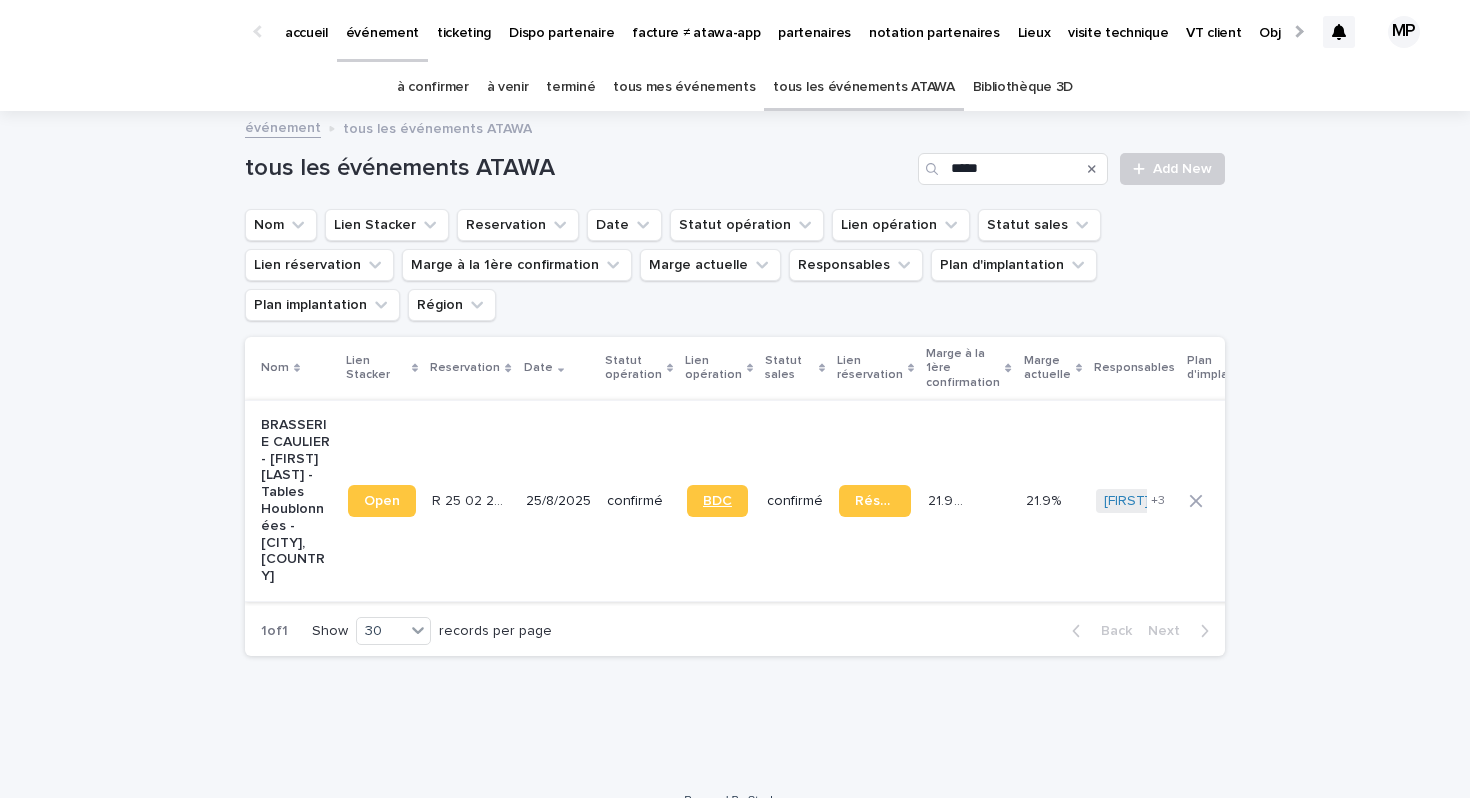 click on "BDC" at bounding box center [717, 501] 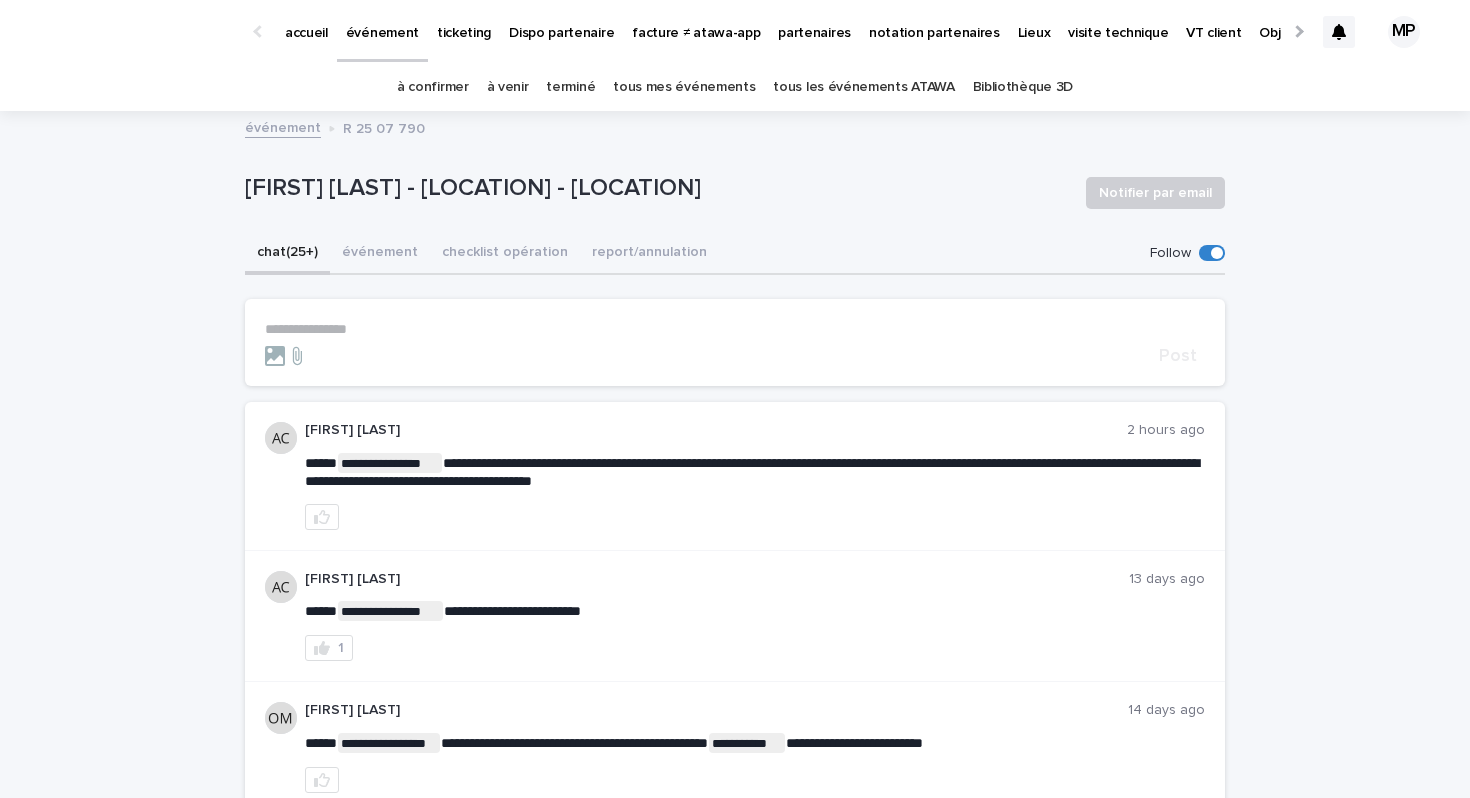 scroll, scrollTop: 0, scrollLeft: 0, axis: both 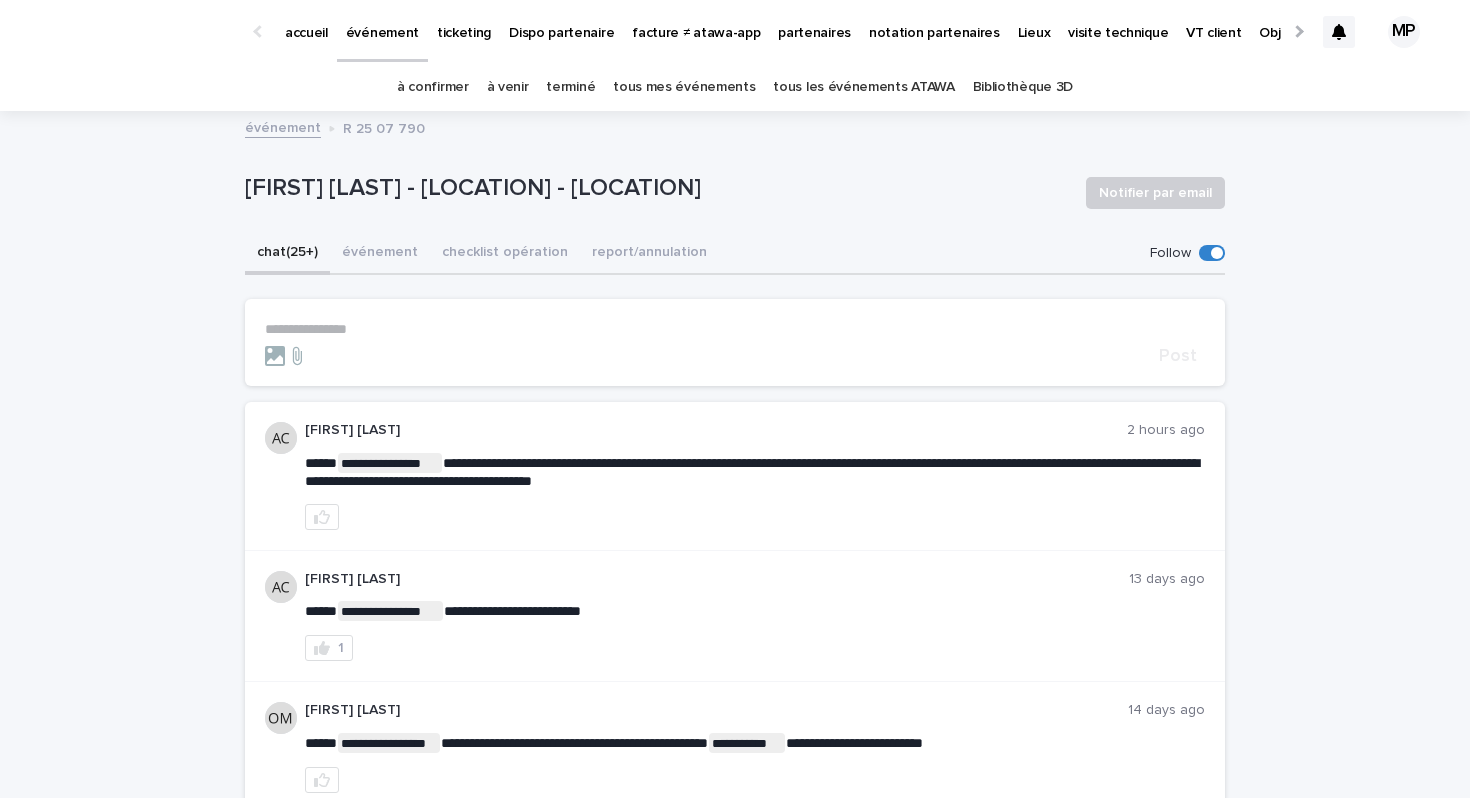 click on "**********" at bounding box center (735, 329) 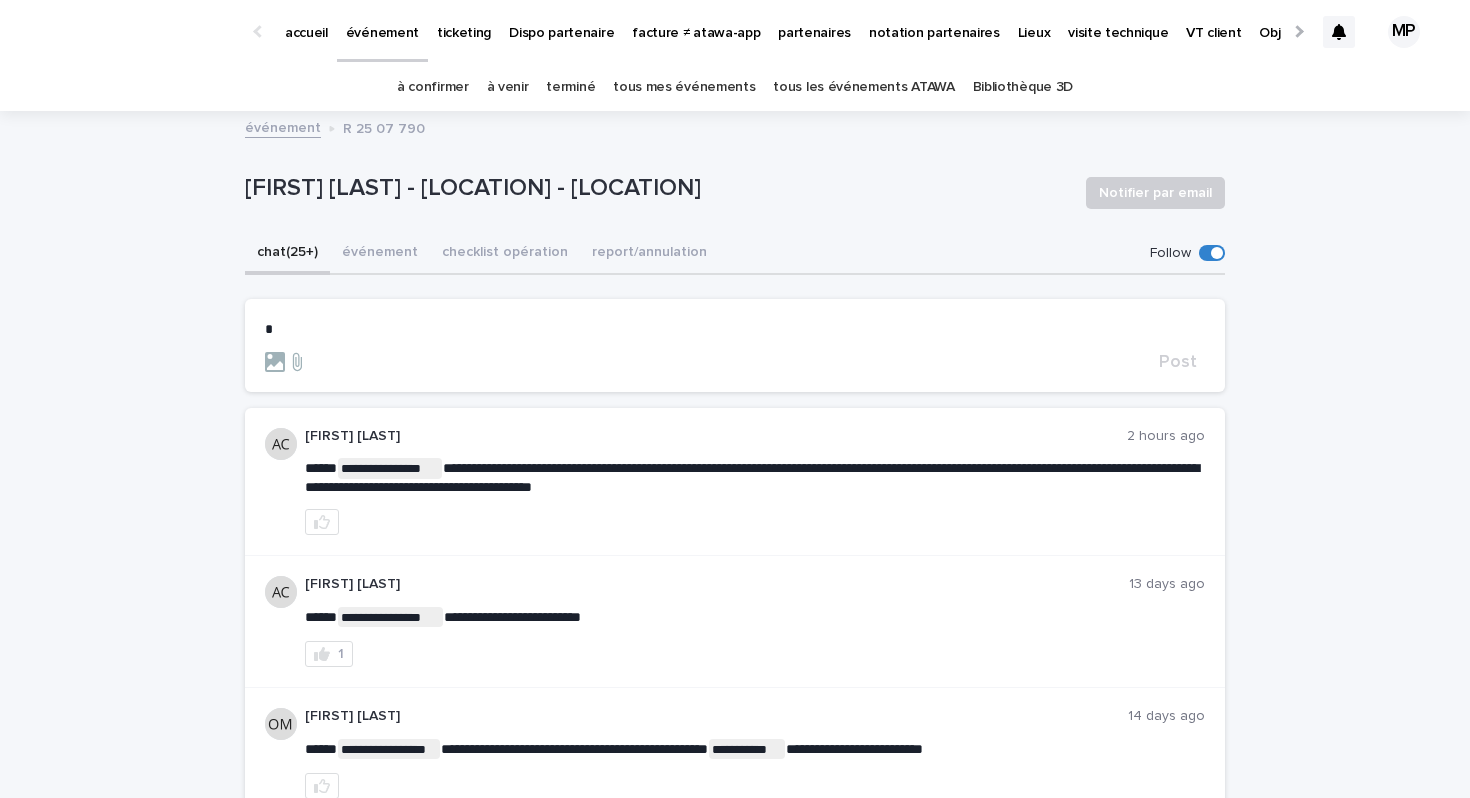 type 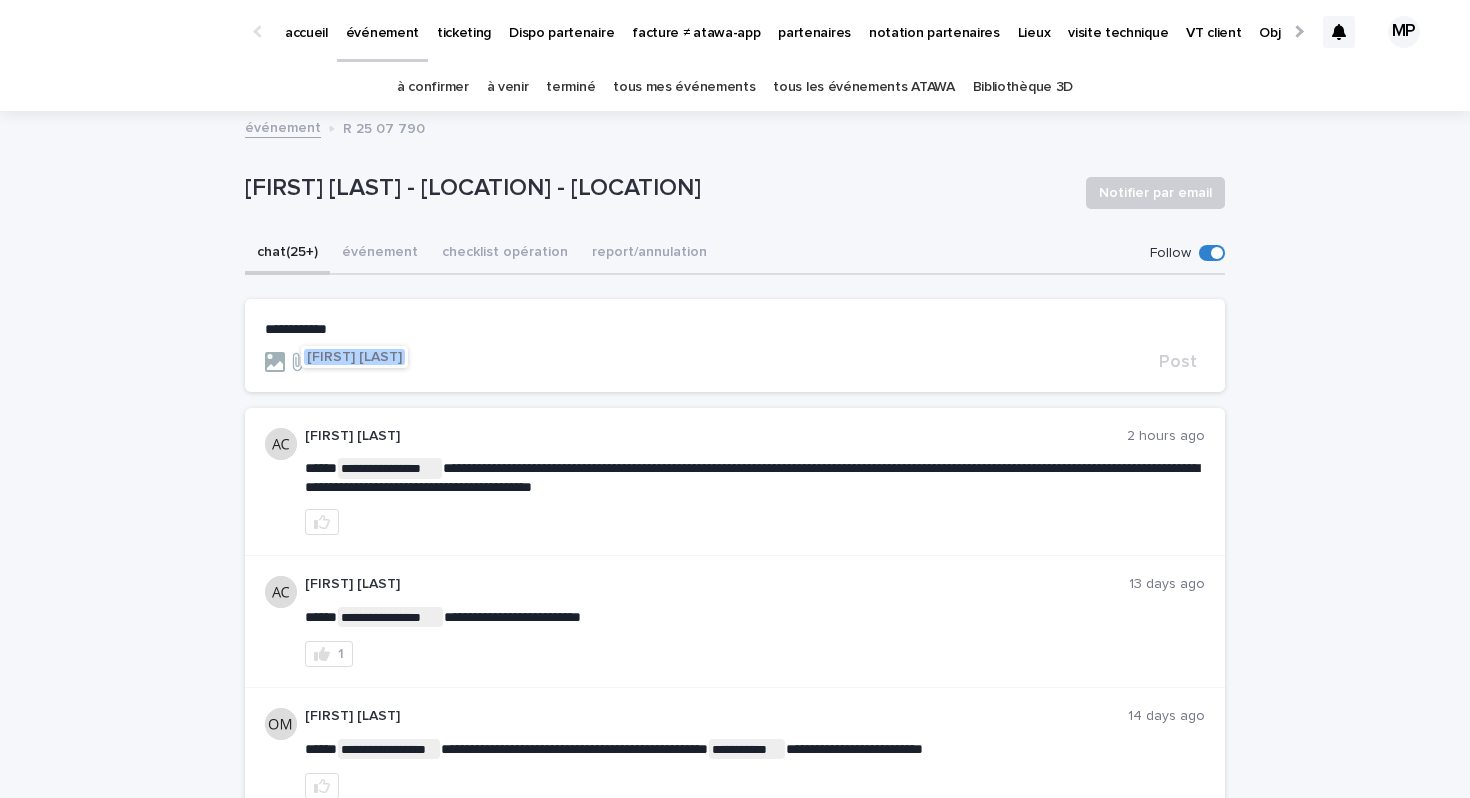 click on "Aurélie Cointrel" at bounding box center (354, 357) 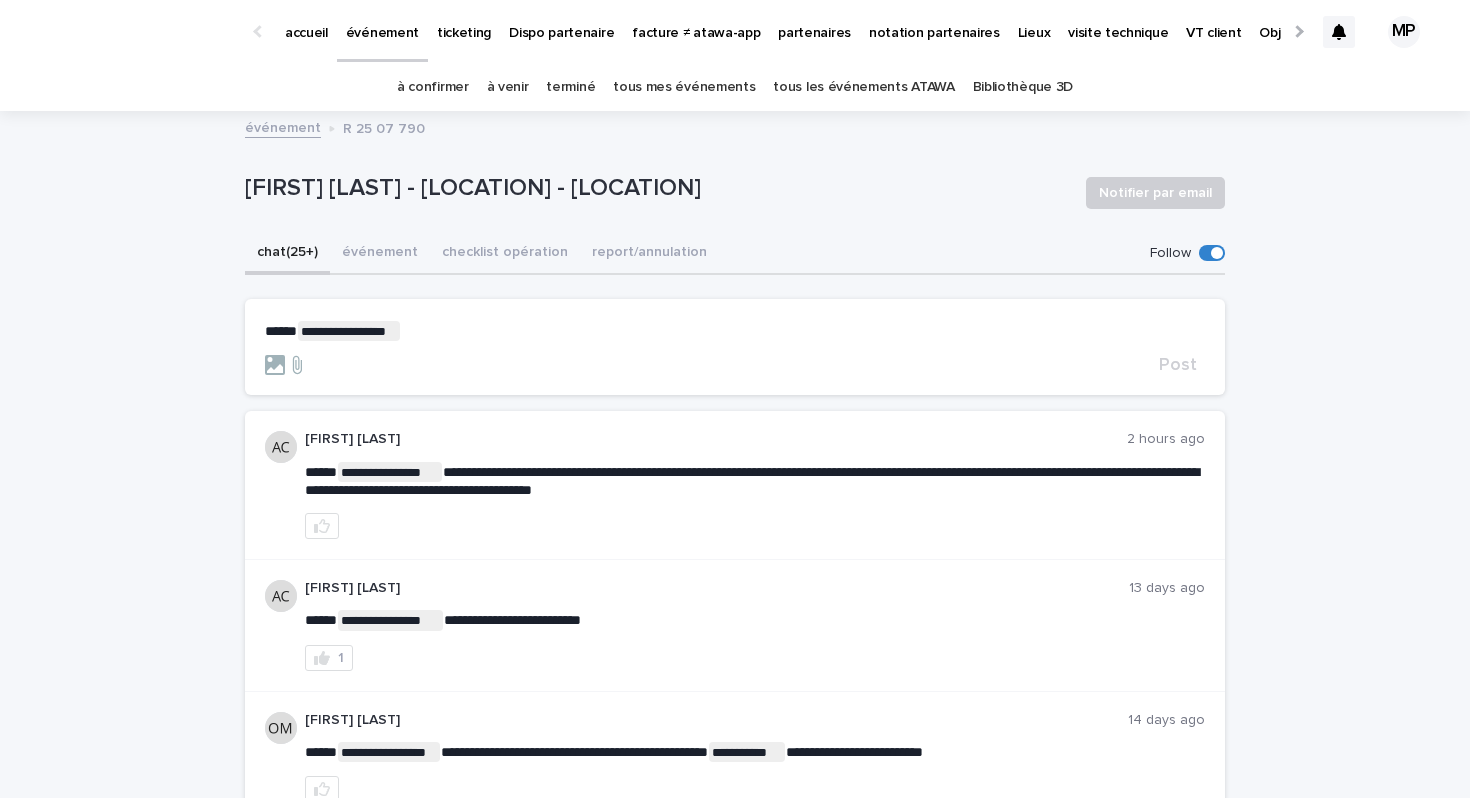 click on "**********" at bounding box center (735, 331) 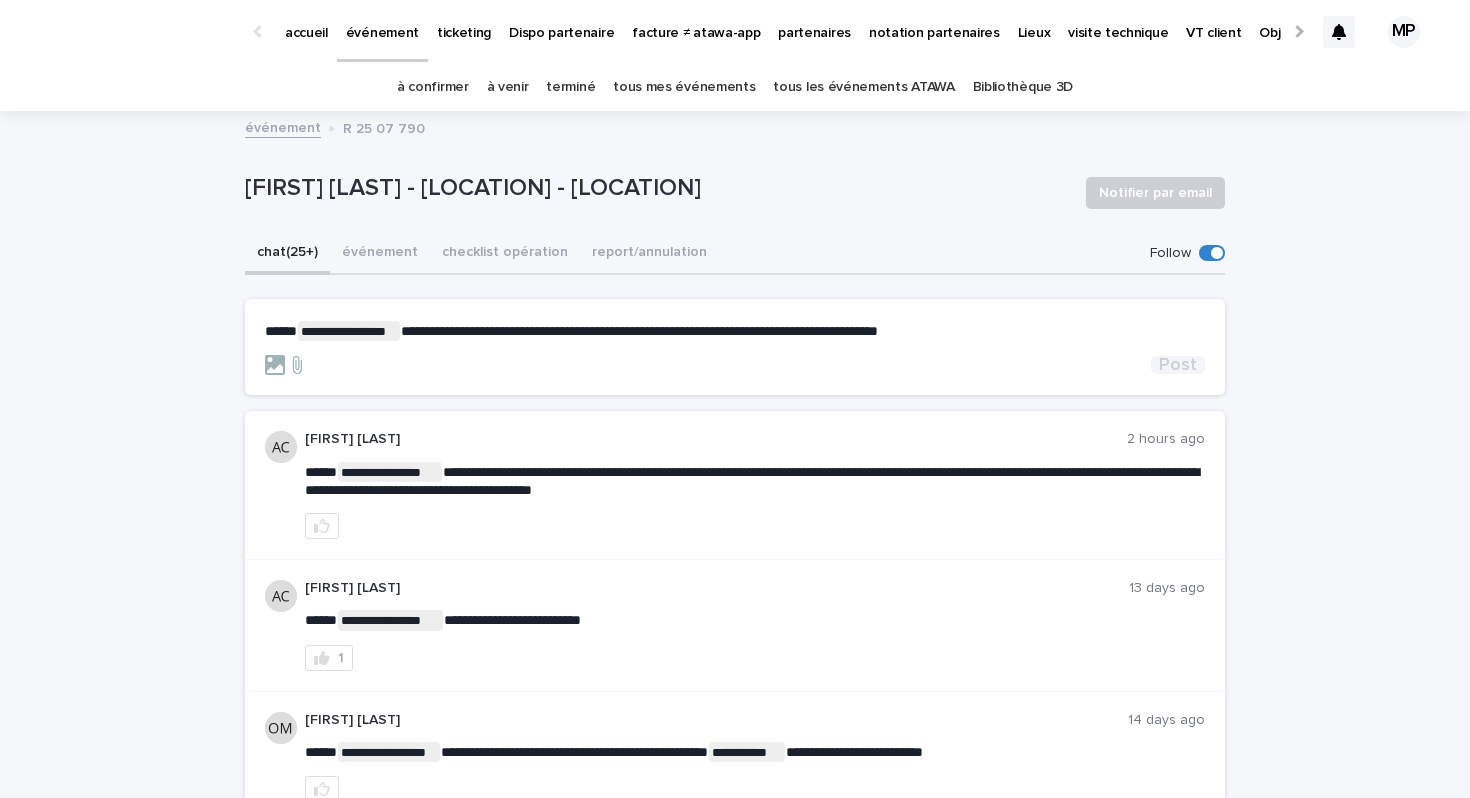click on "Post" at bounding box center (1178, 365) 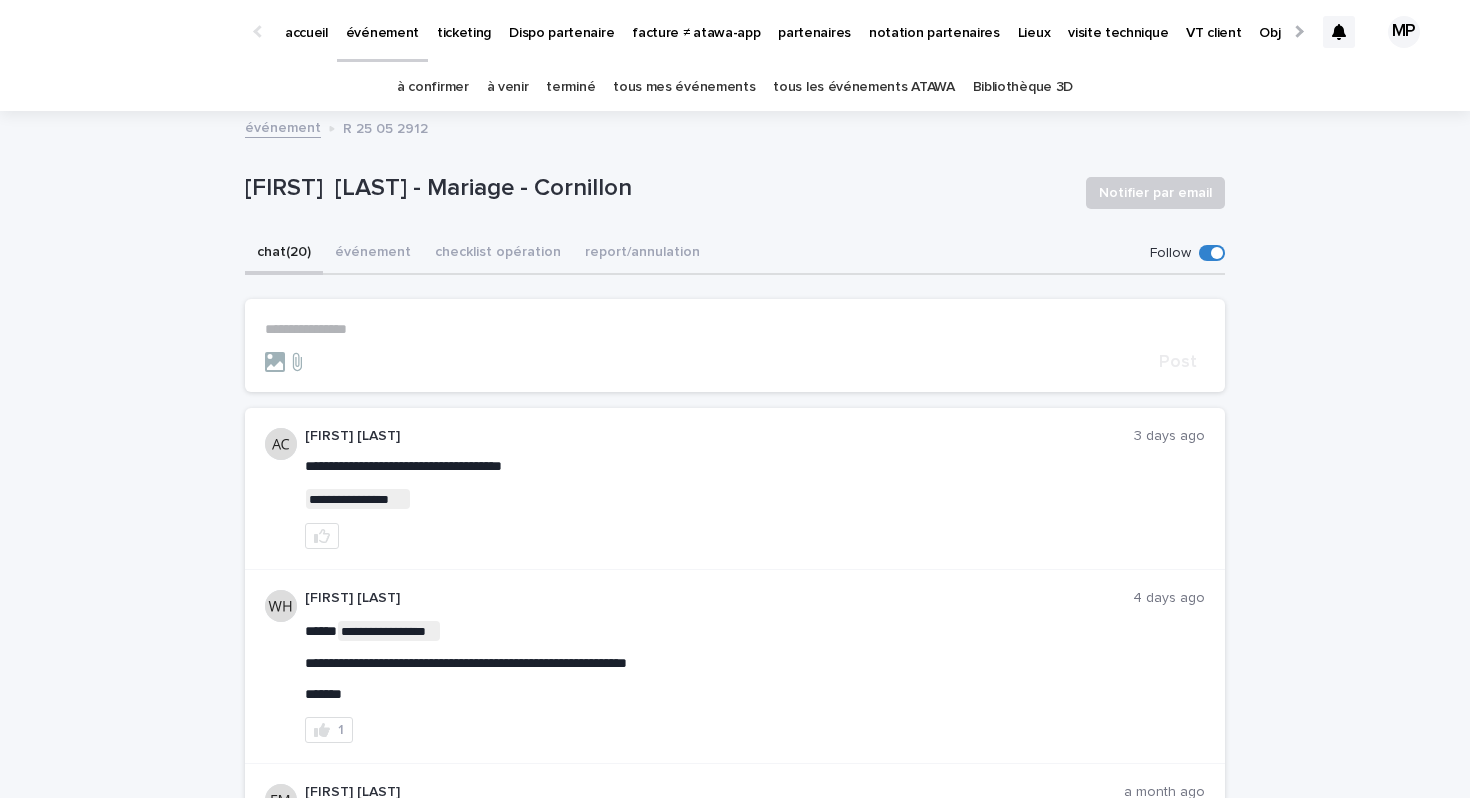 scroll, scrollTop: 0, scrollLeft: 0, axis: both 